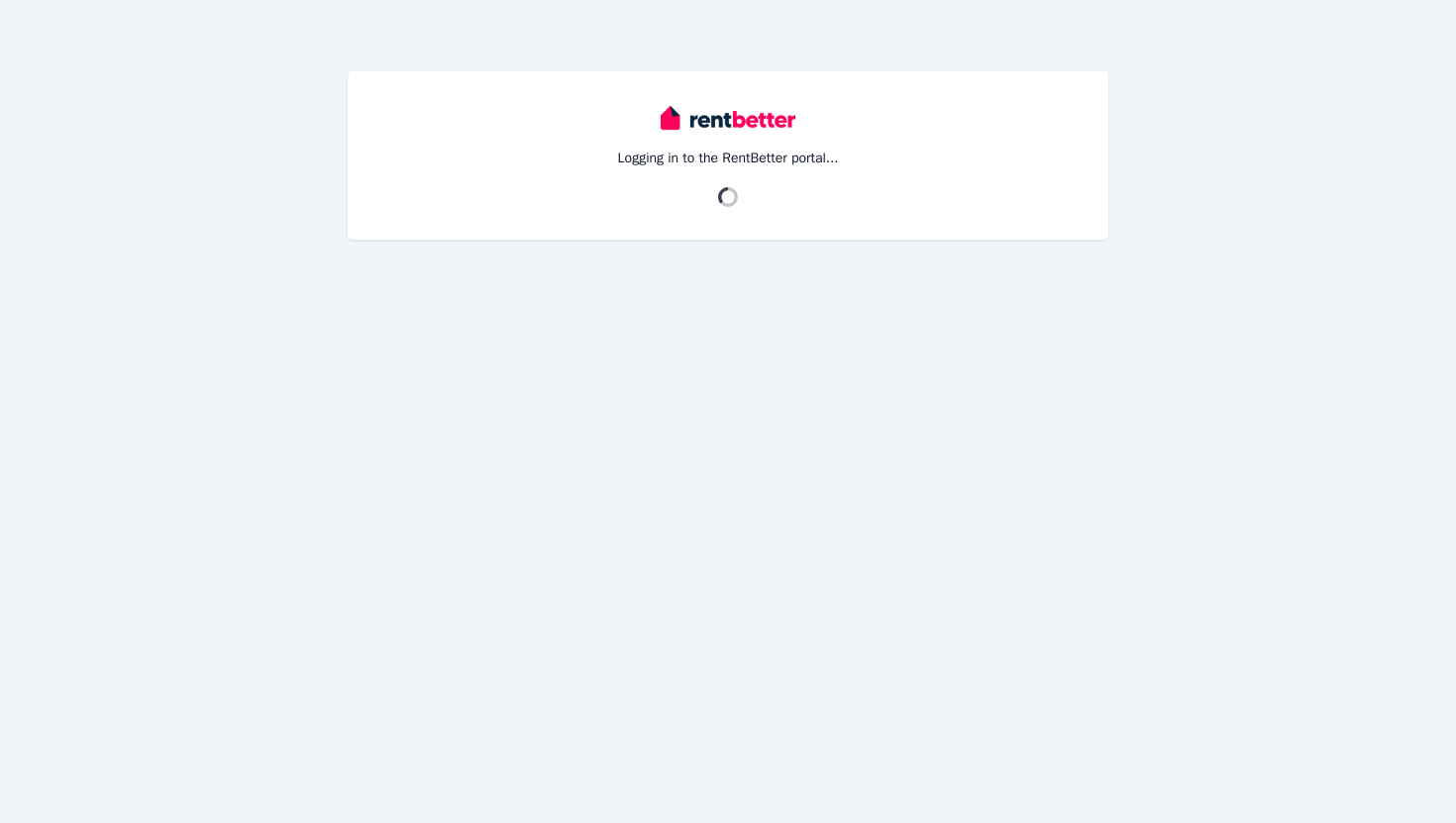 scroll, scrollTop: 0, scrollLeft: 0, axis: both 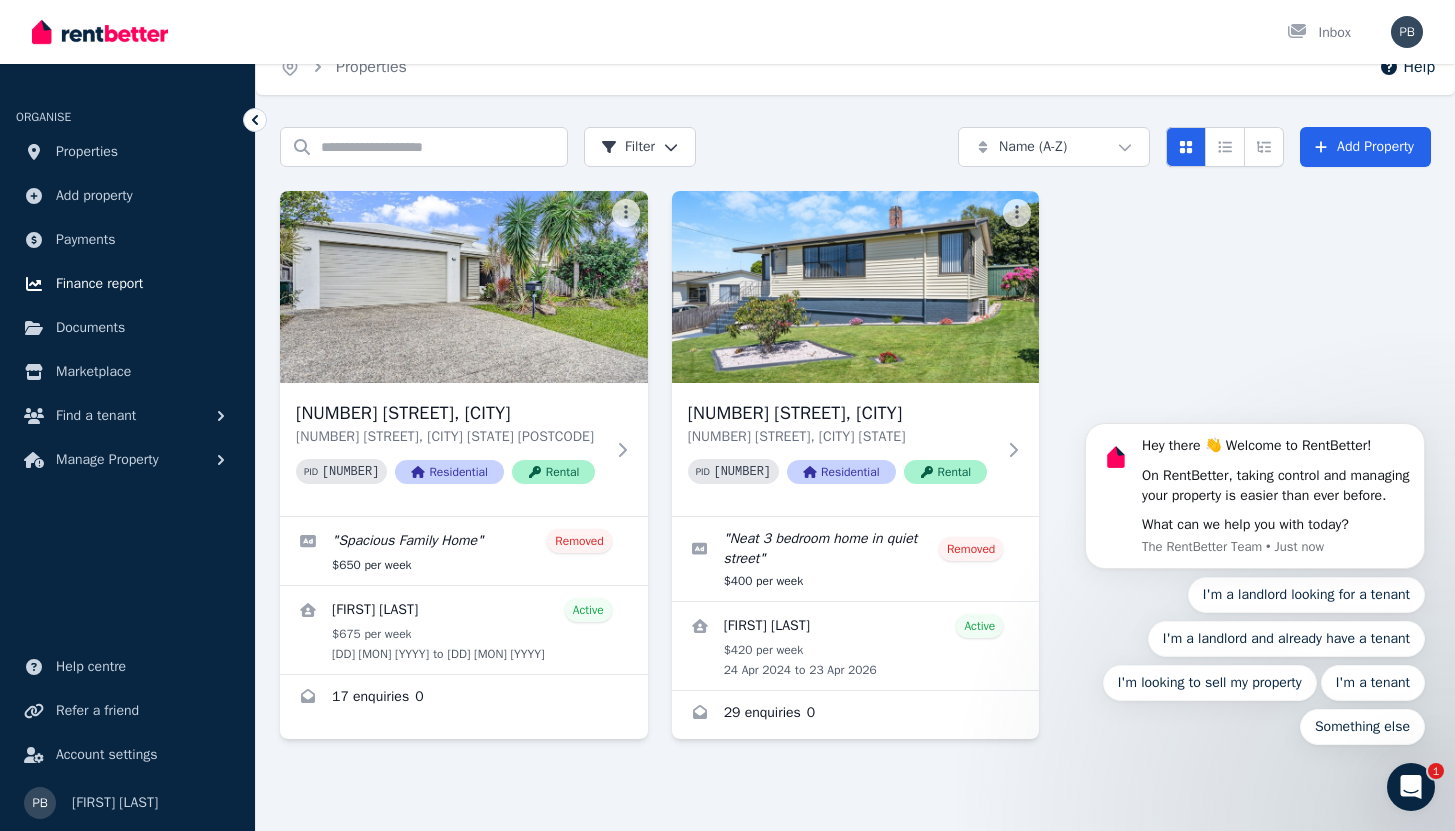 click on "Finance report" at bounding box center [99, 284] 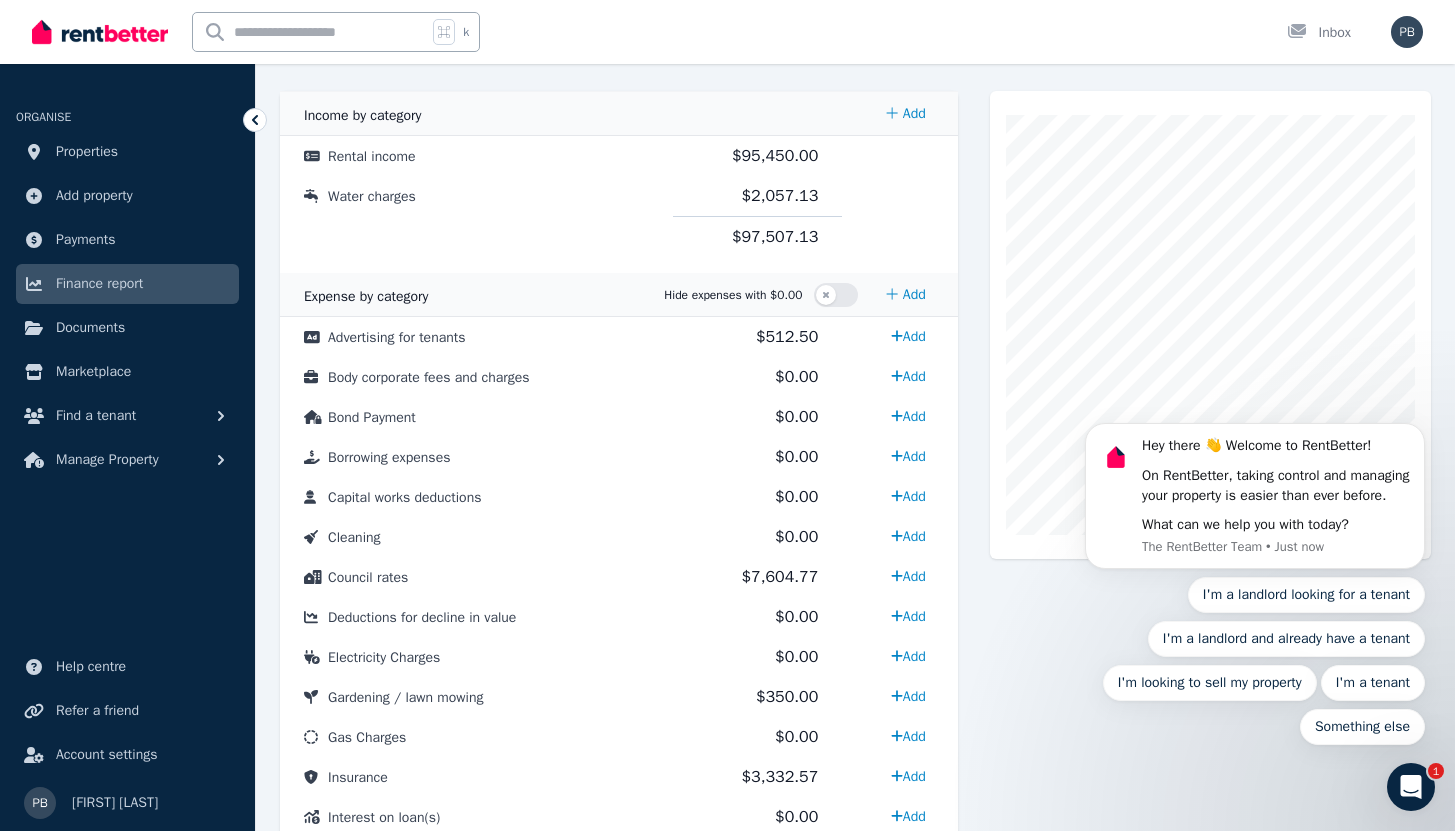 scroll, scrollTop: 0, scrollLeft: 0, axis: both 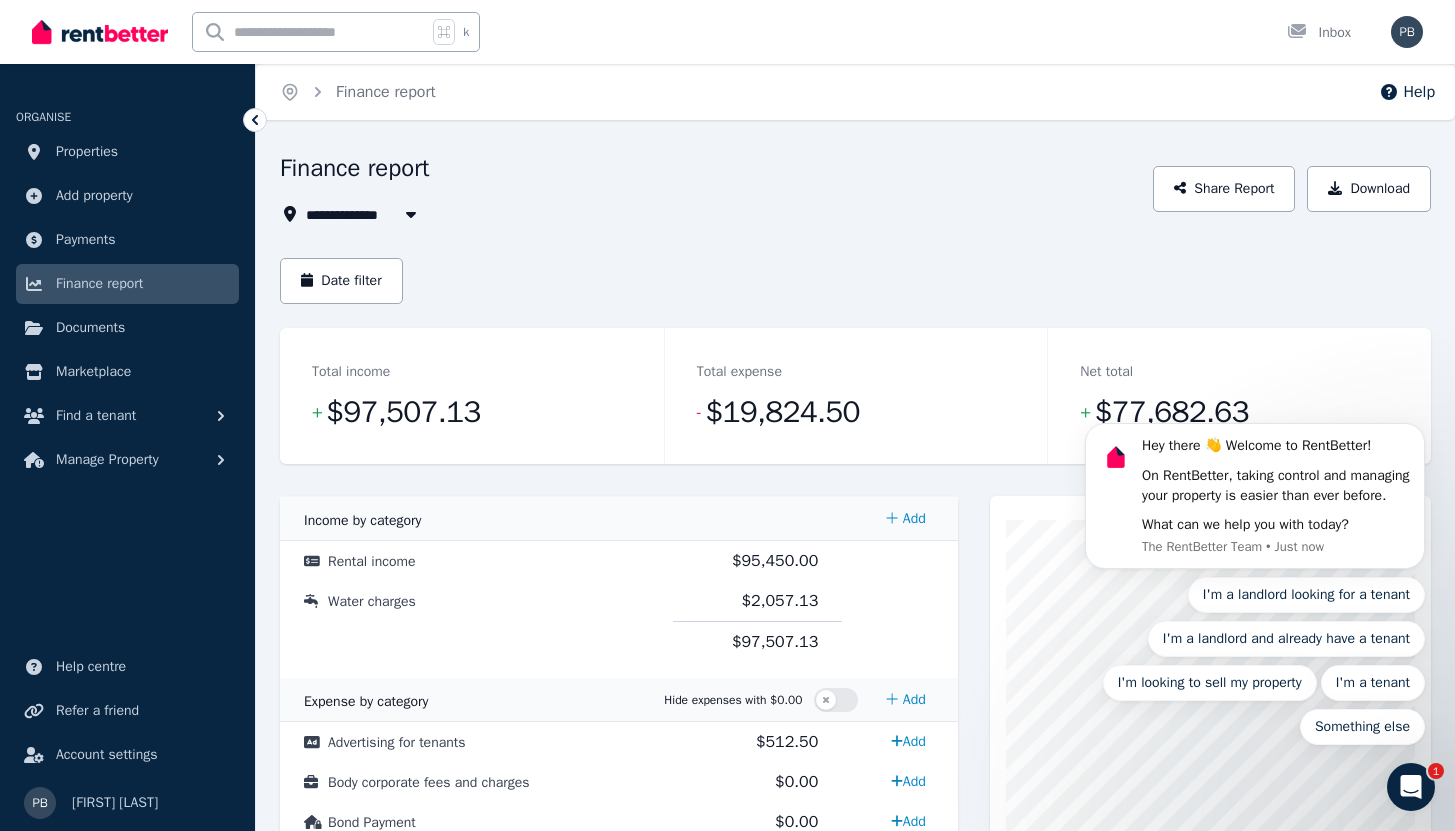 click on "All Properties" at bounding box center (364, 214) 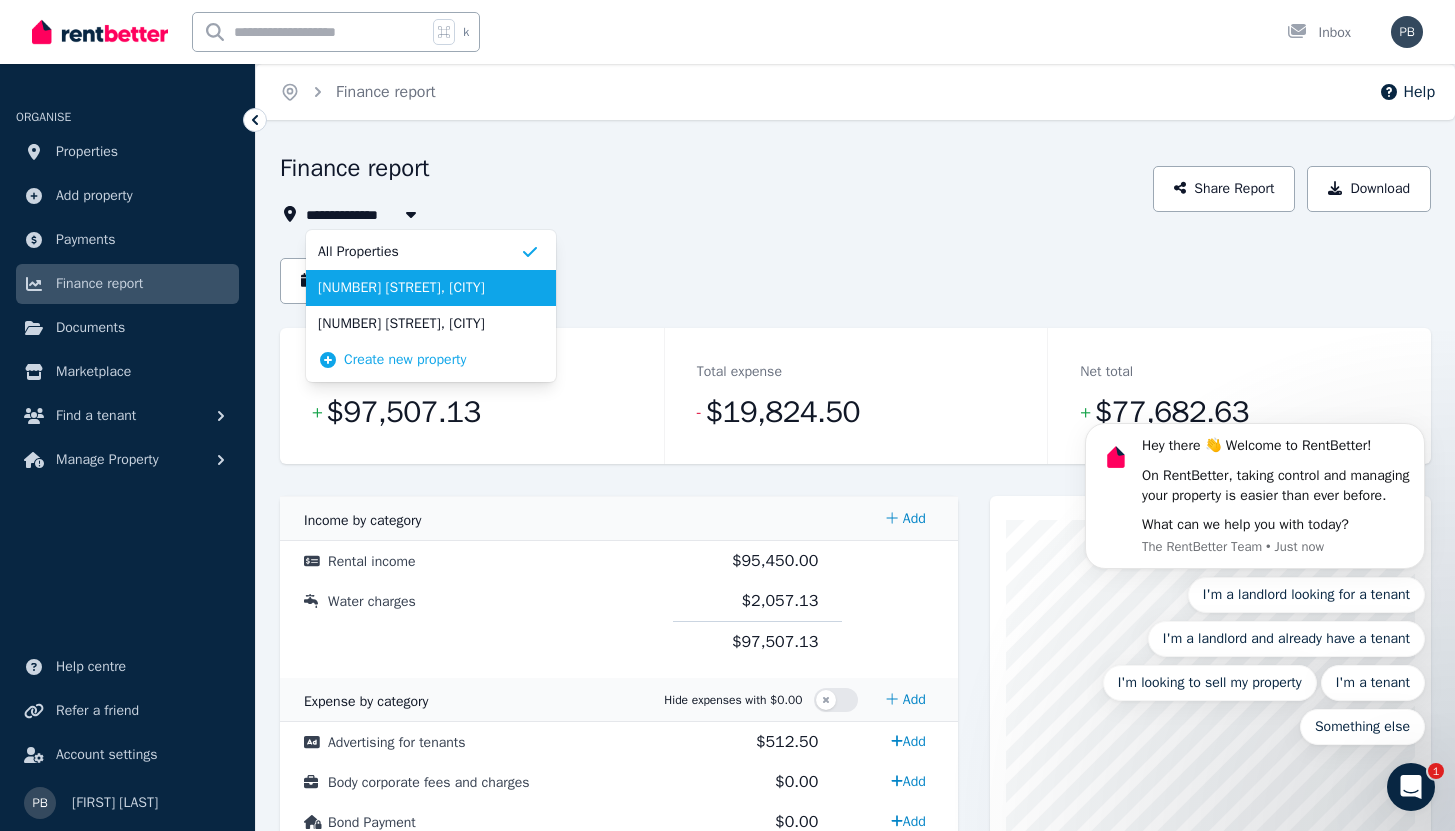drag, startPoint x: 417, startPoint y: 293, endPoint x: 456, endPoint y: 306, distance: 41.109608 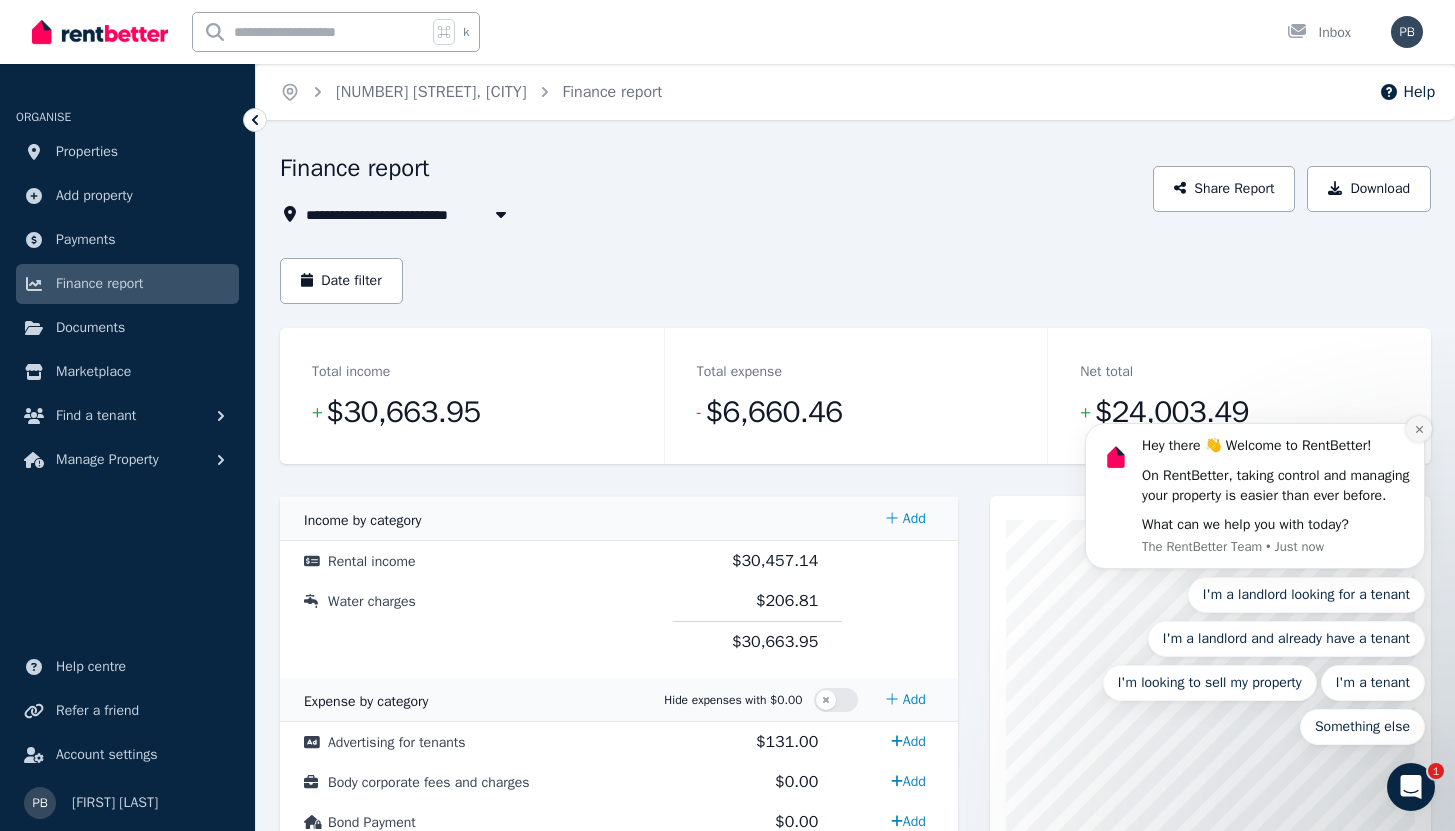click 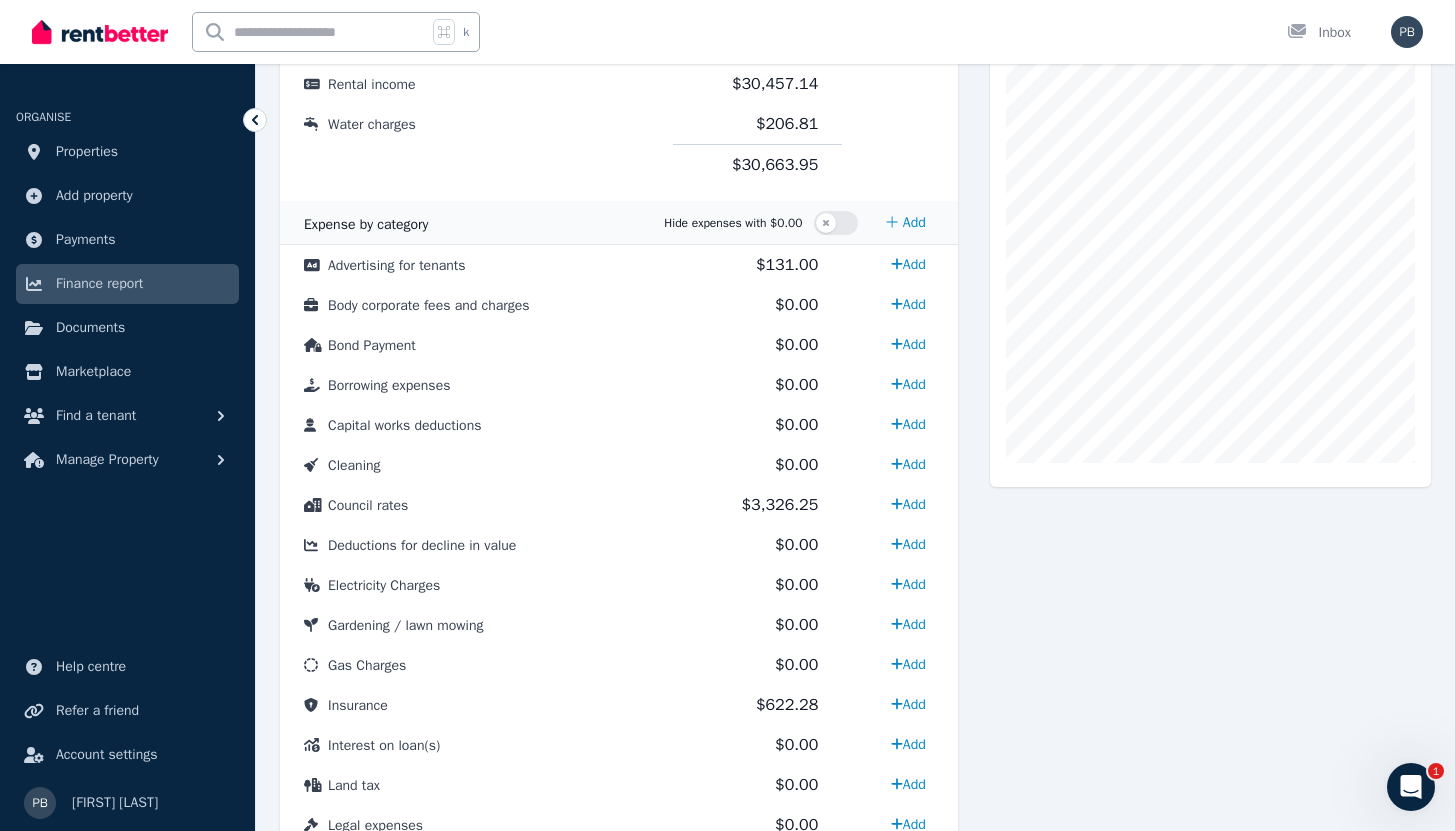 scroll, scrollTop: 0, scrollLeft: 0, axis: both 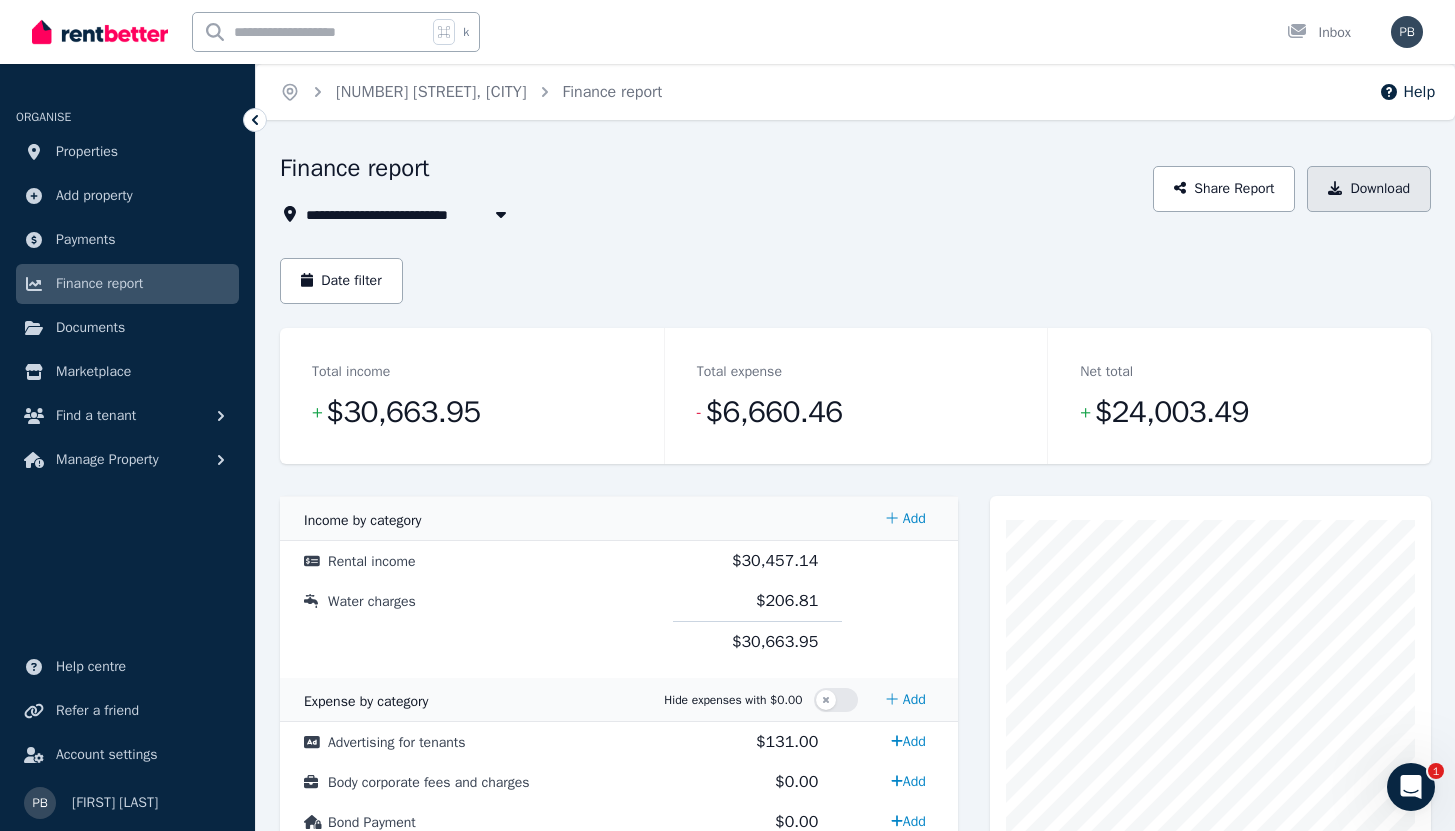 click 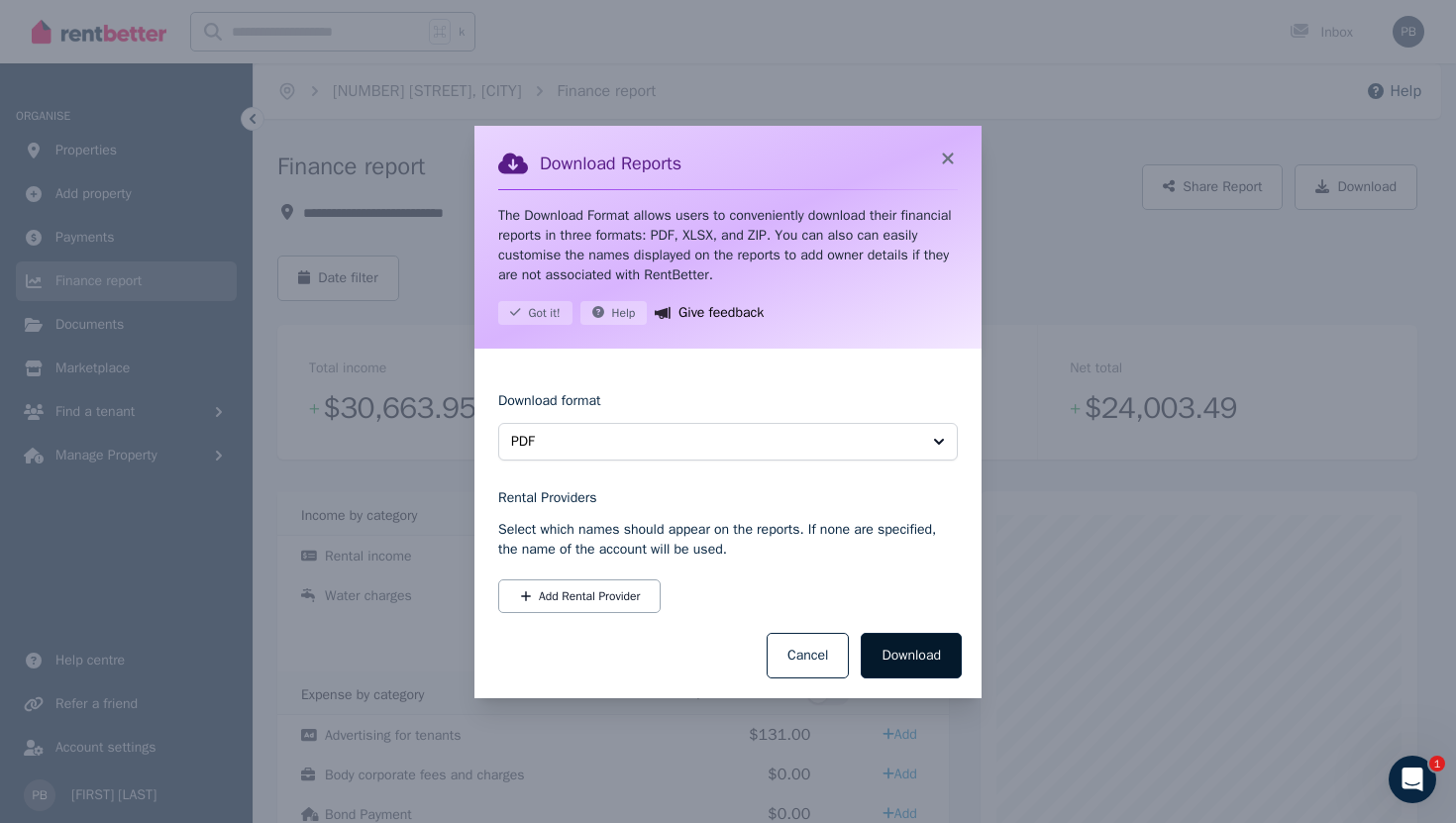 click on "Download" at bounding box center (911, 656) 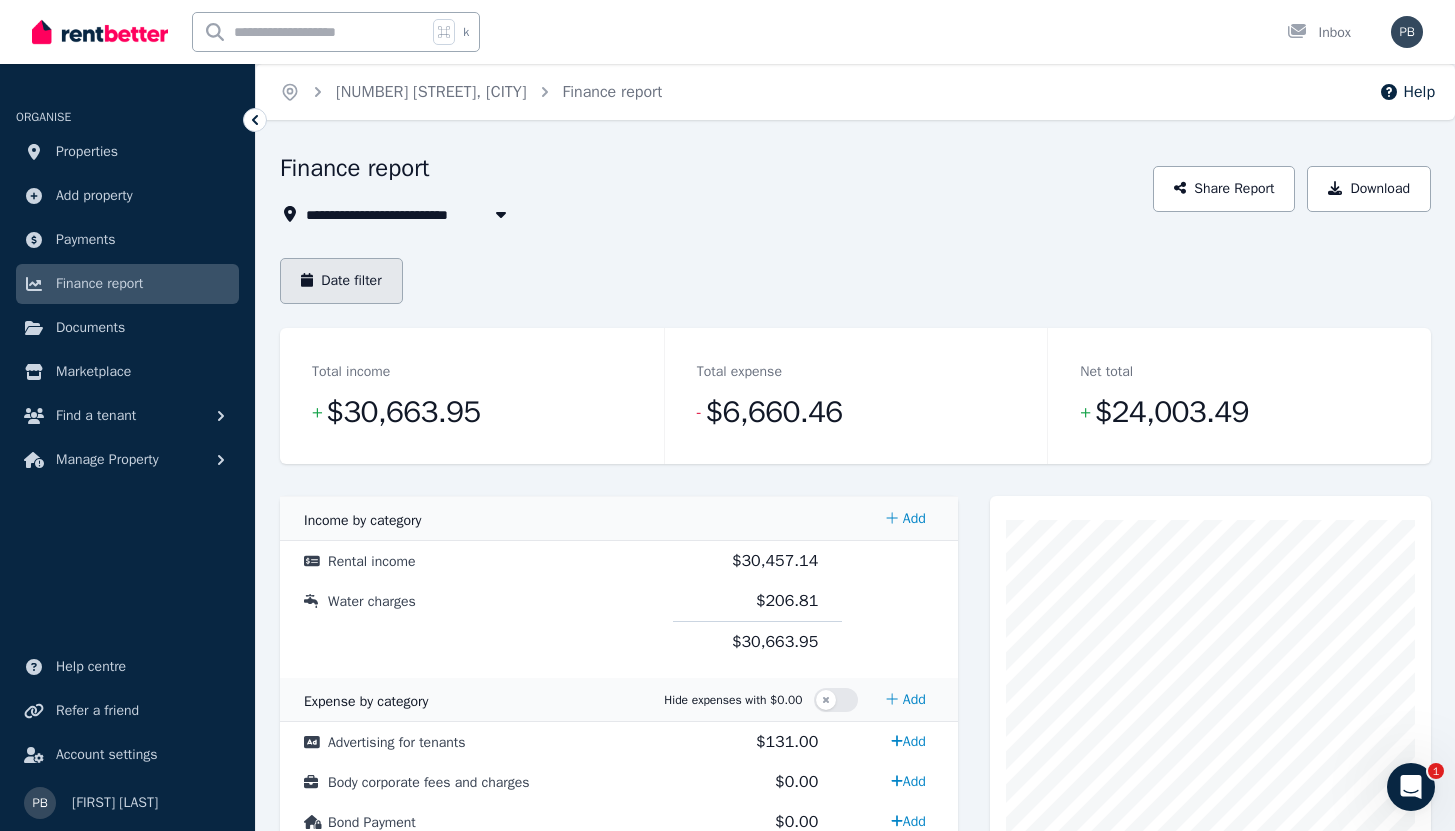 click on "Date filter" at bounding box center (341, 281) 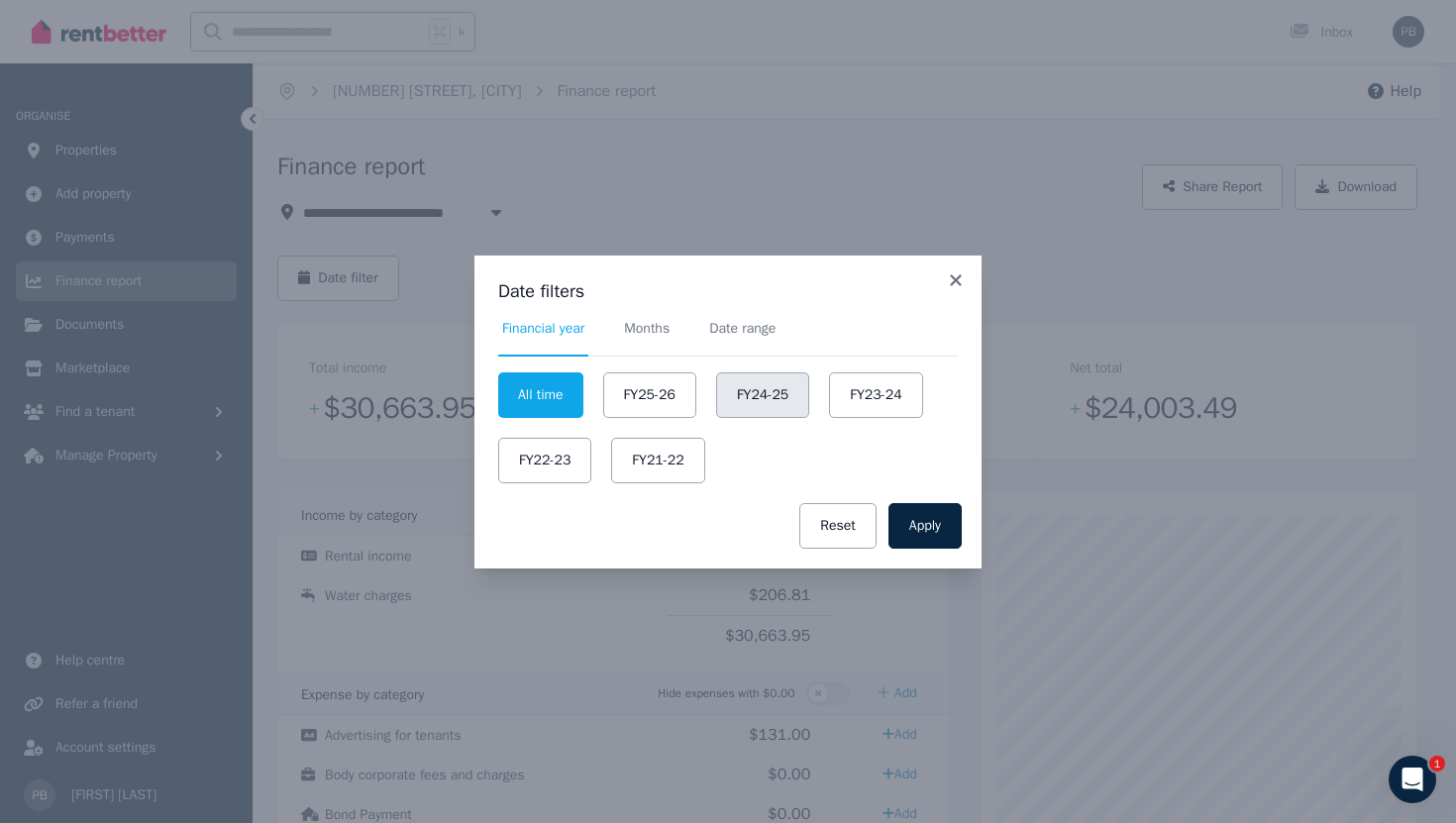 click on "FY24-25" at bounding box center (763, 395) 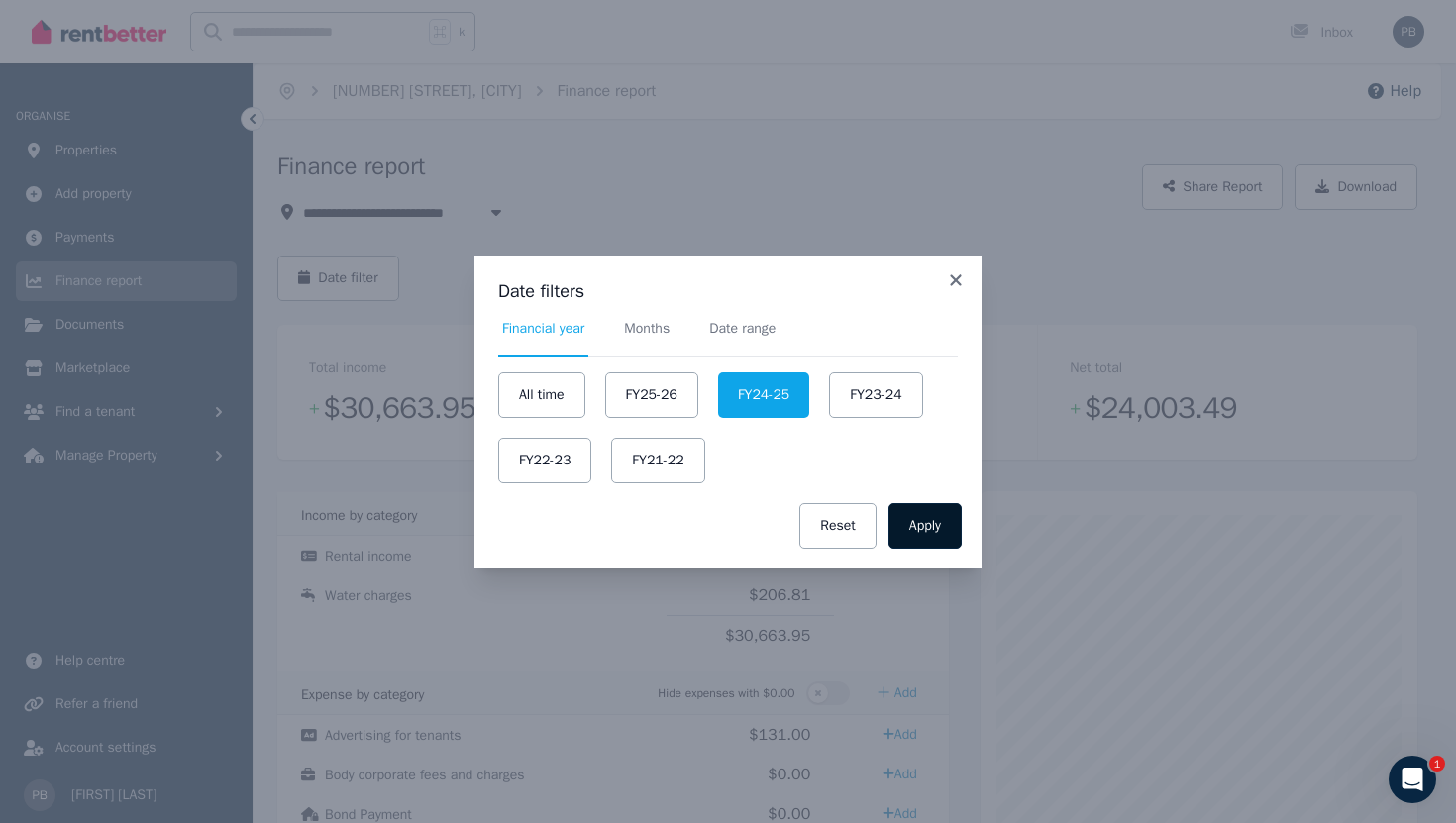 click on "Apply" at bounding box center (925, 526) 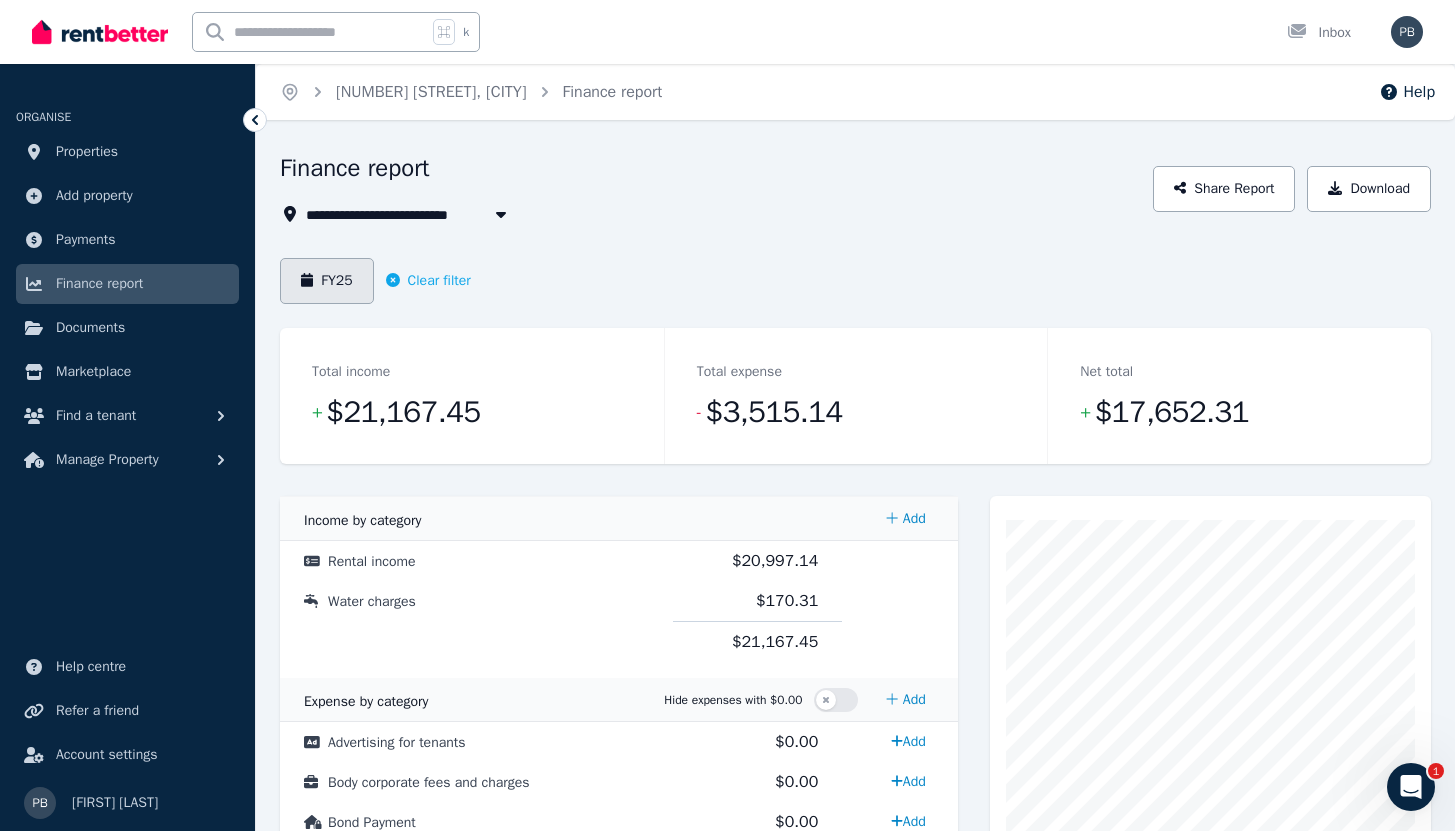 click on "FY25" at bounding box center (327, 281) 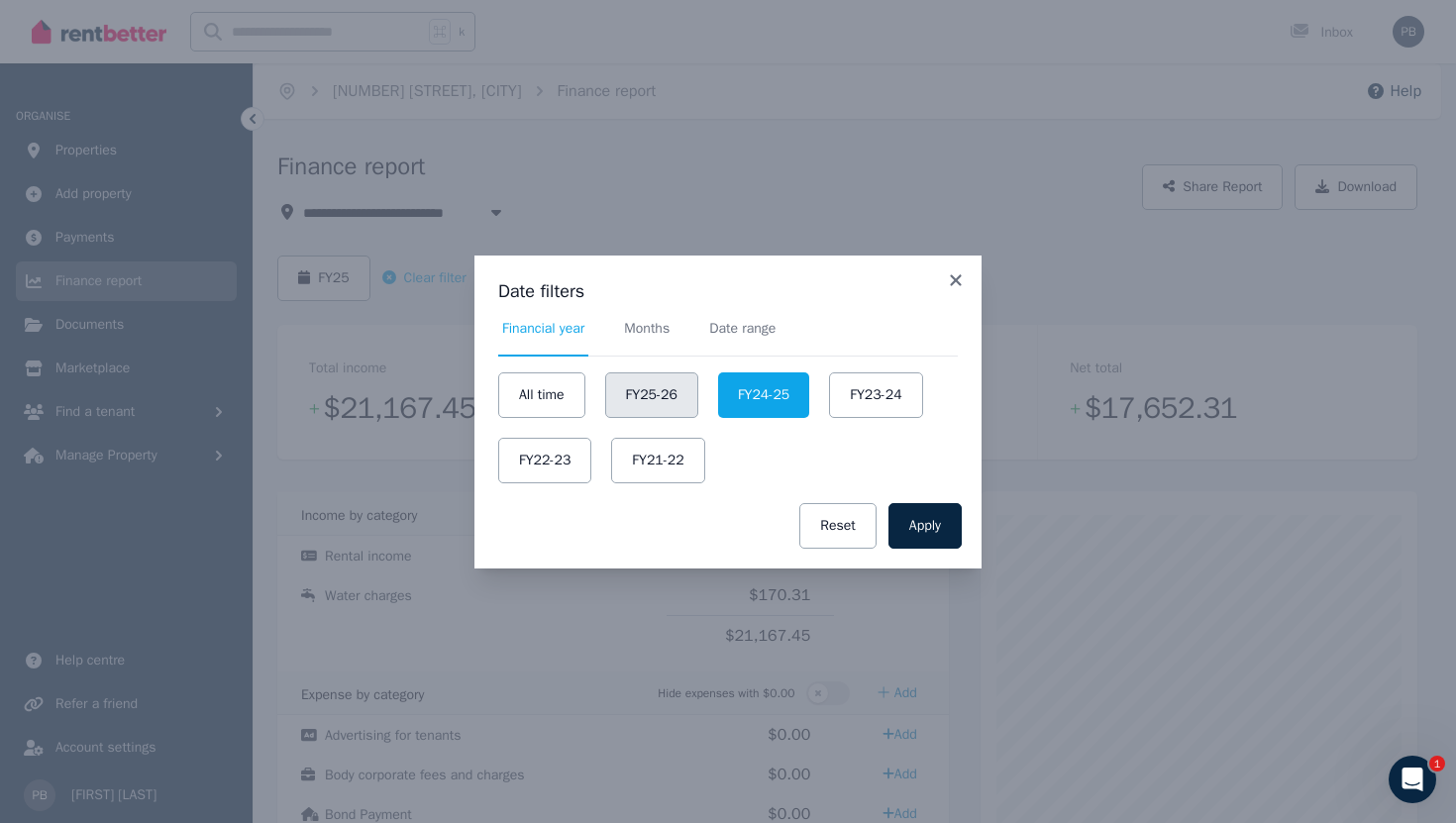 click on "FY25-26" at bounding box center [652, 395] 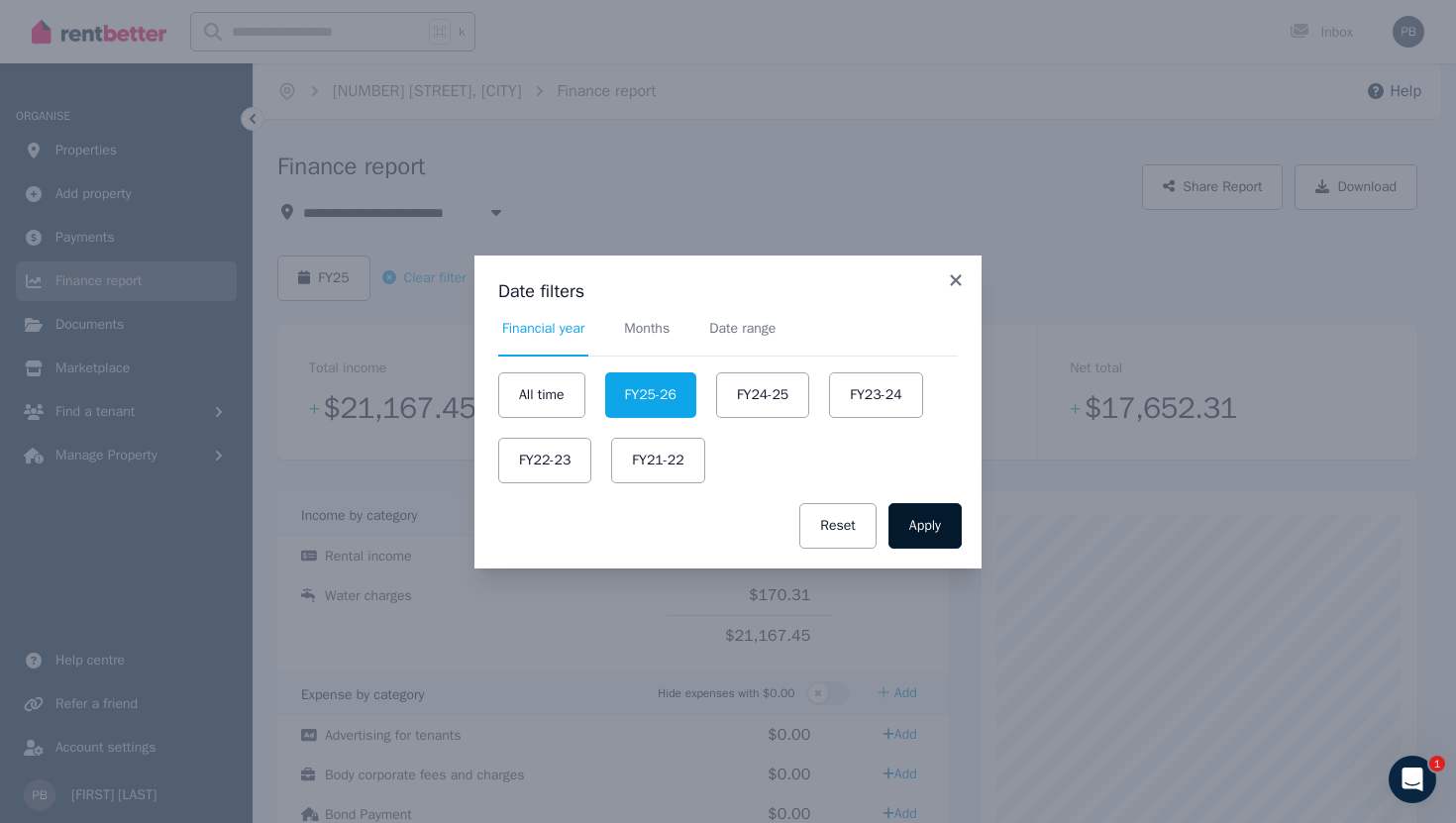 click on "Apply" at bounding box center [925, 526] 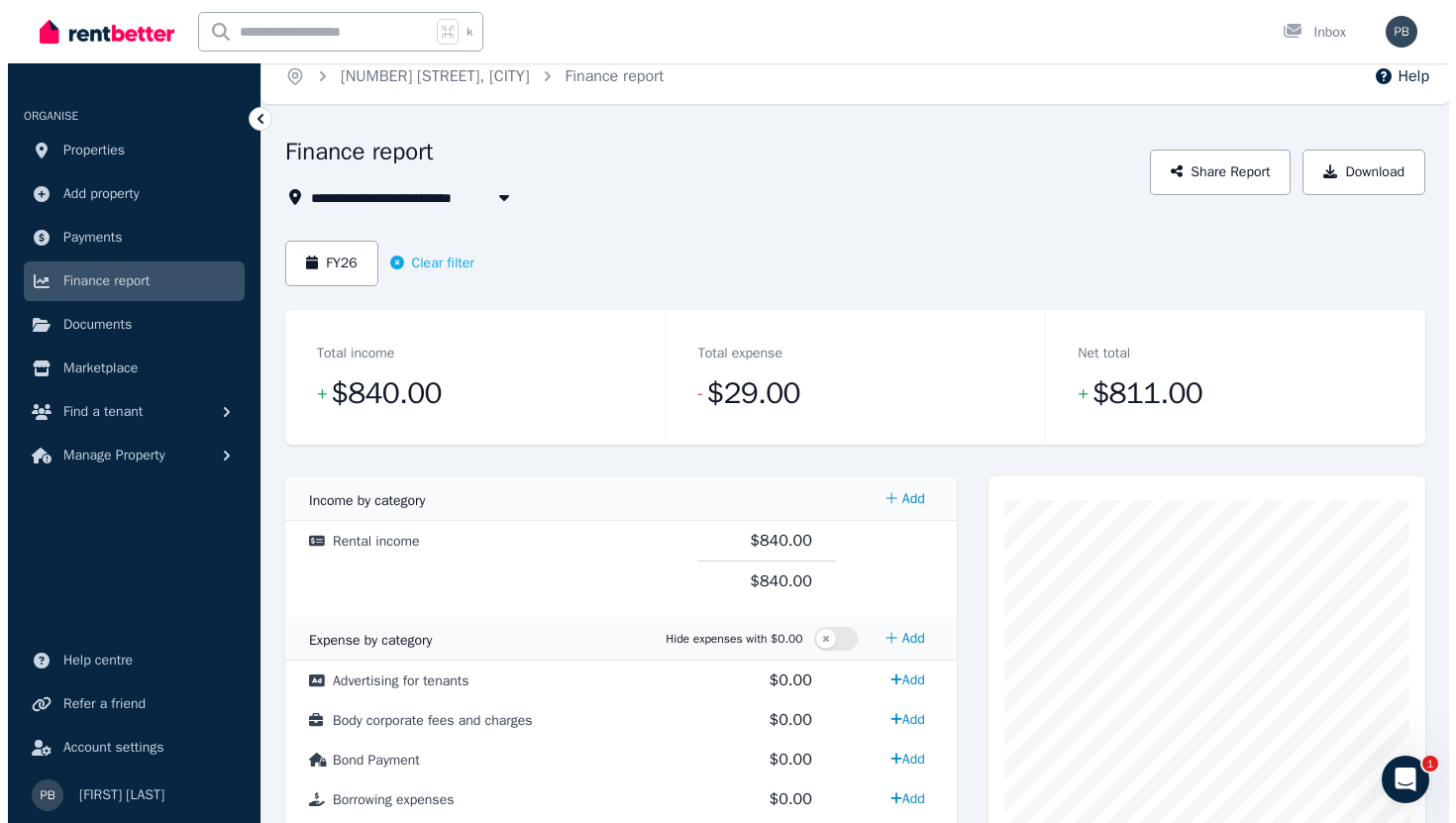 scroll, scrollTop: 39, scrollLeft: 0, axis: vertical 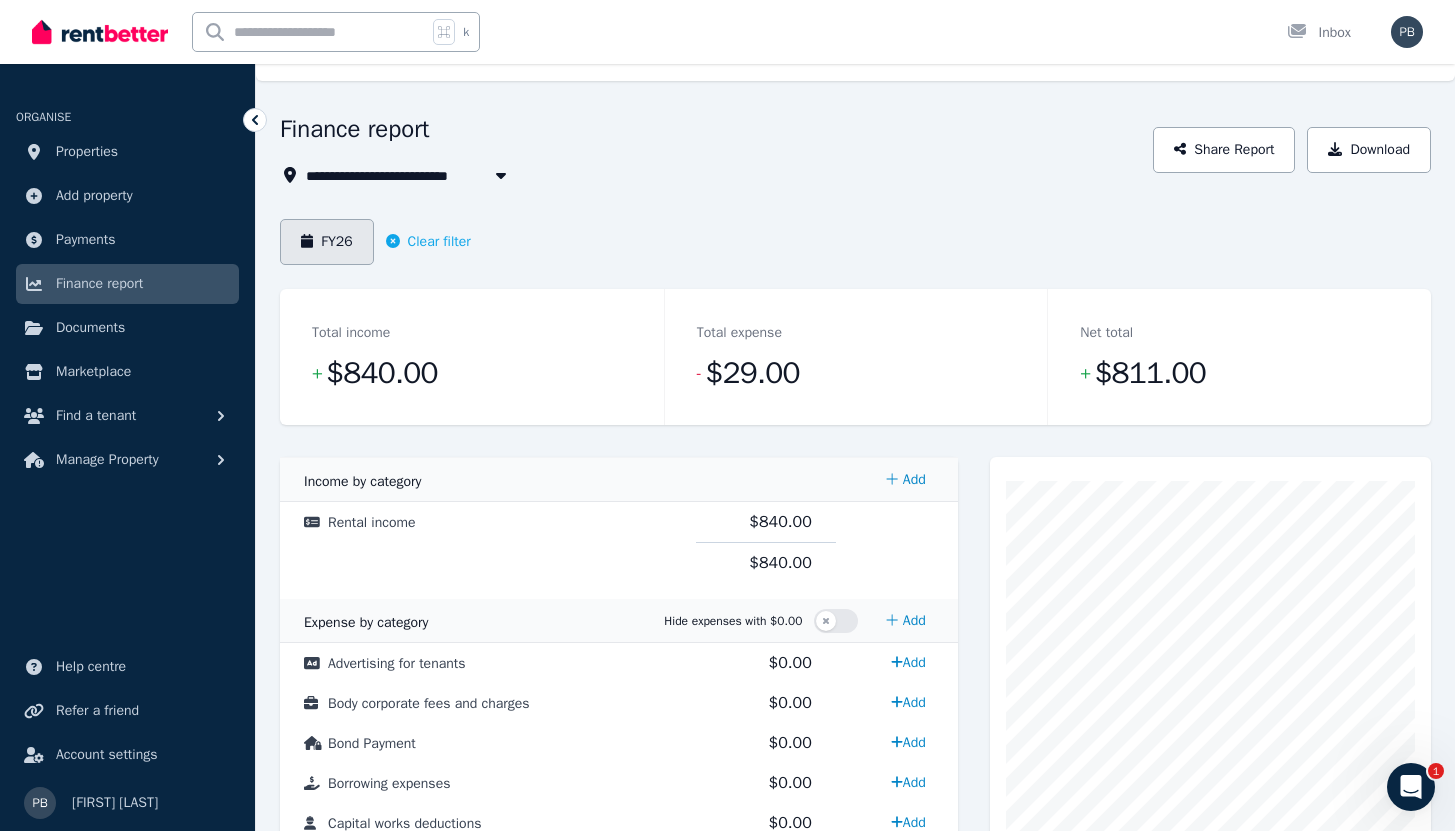 click on "FY26" at bounding box center [327, 242] 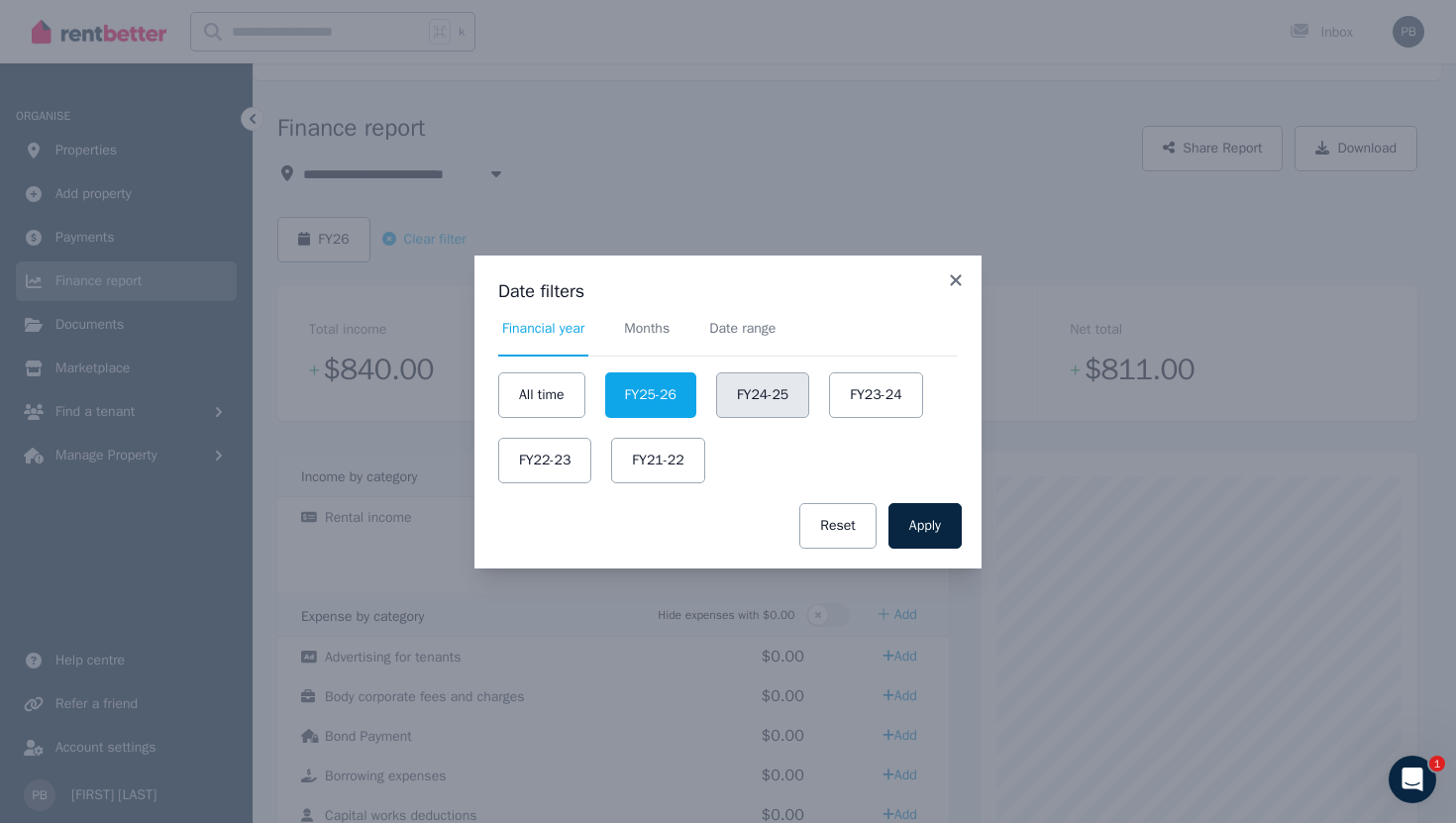 click on "FY24-25" at bounding box center [763, 395] 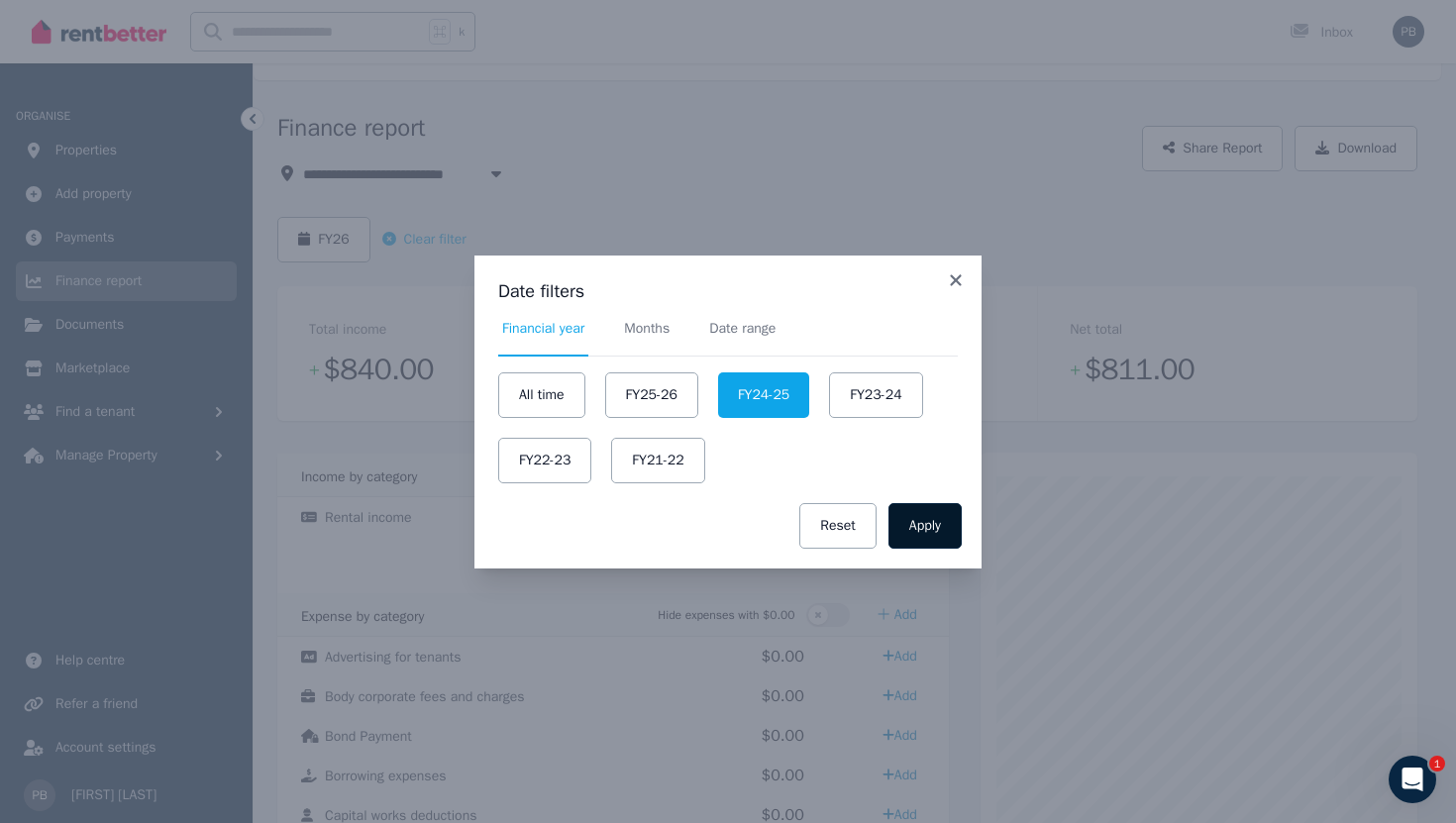 click on "Apply" at bounding box center (925, 526) 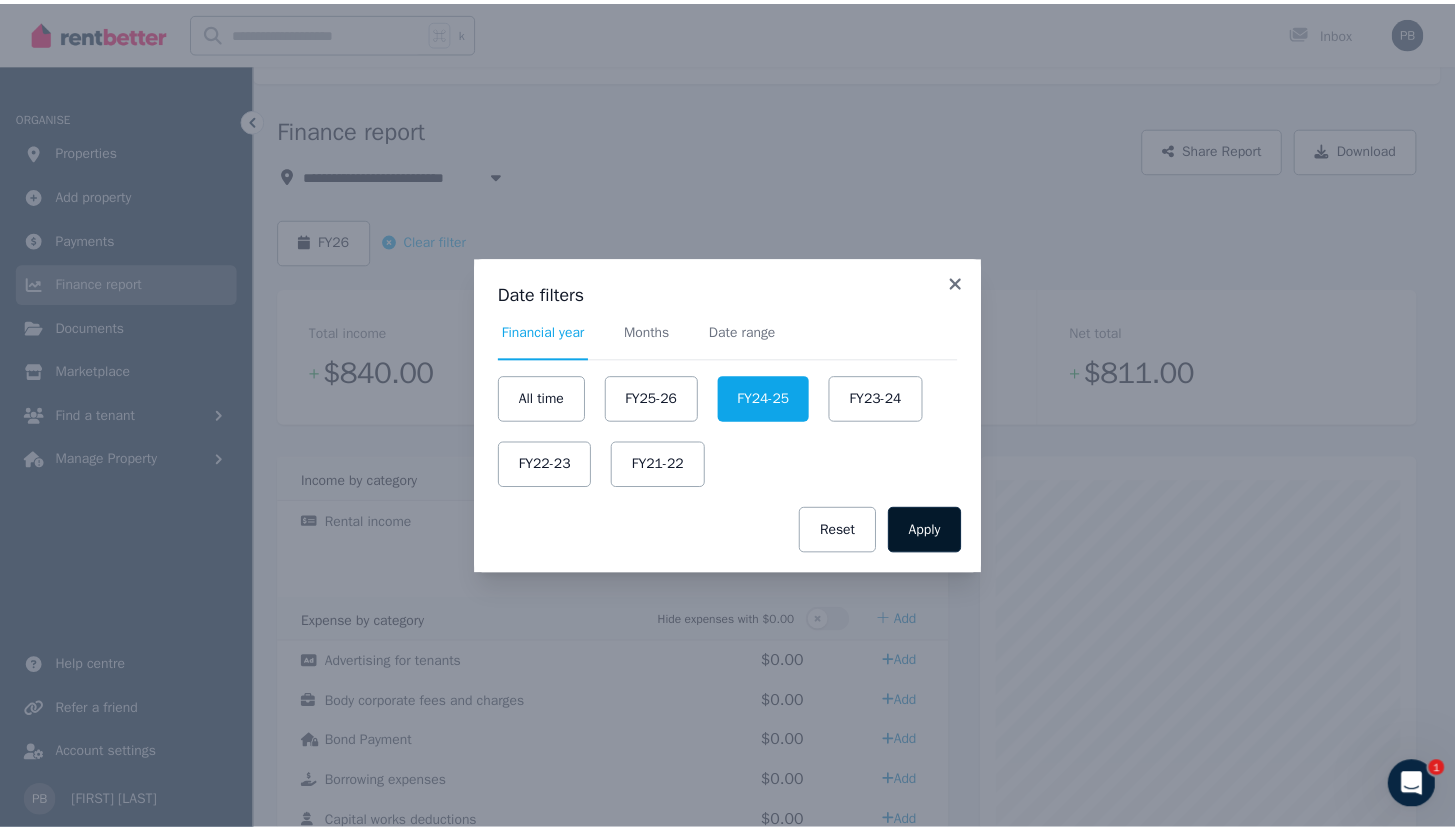scroll, scrollTop: 0, scrollLeft: 0, axis: both 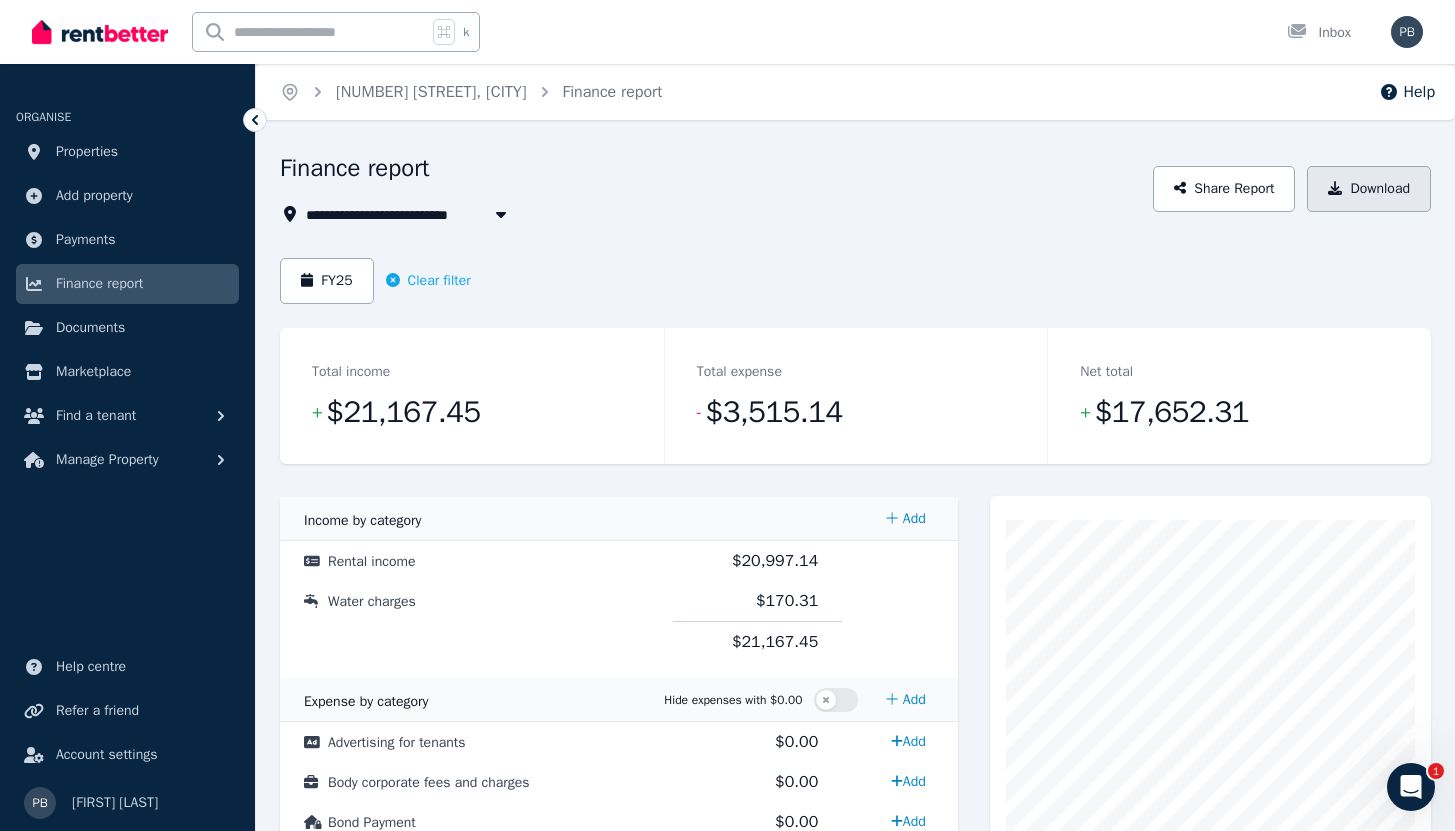 click on "Download" at bounding box center (1369, 189) 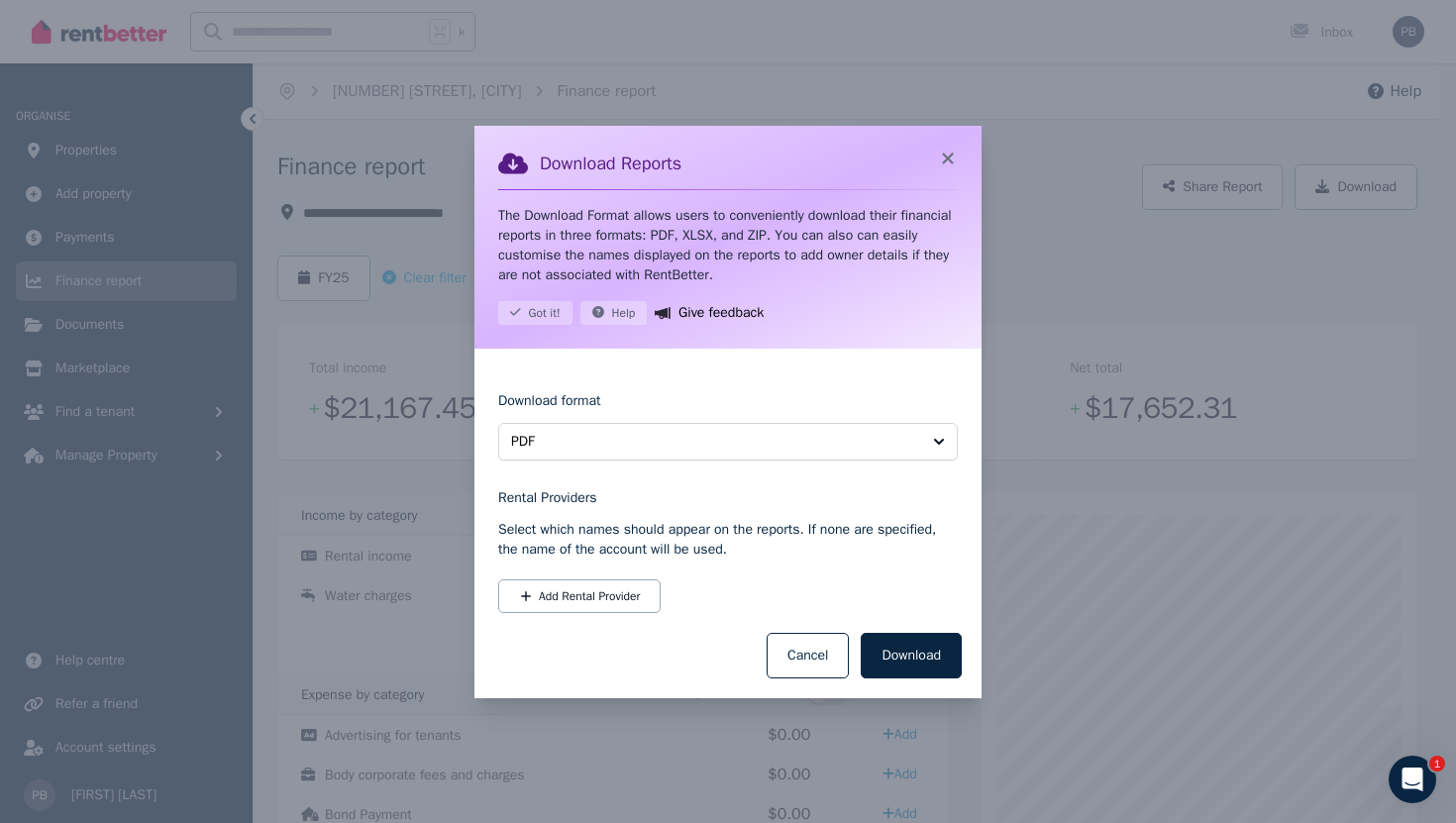 drag, startPoint x: 897, startPoint y: 649, endPoint x: 907, endPoint y: 637, distance: 15.6205 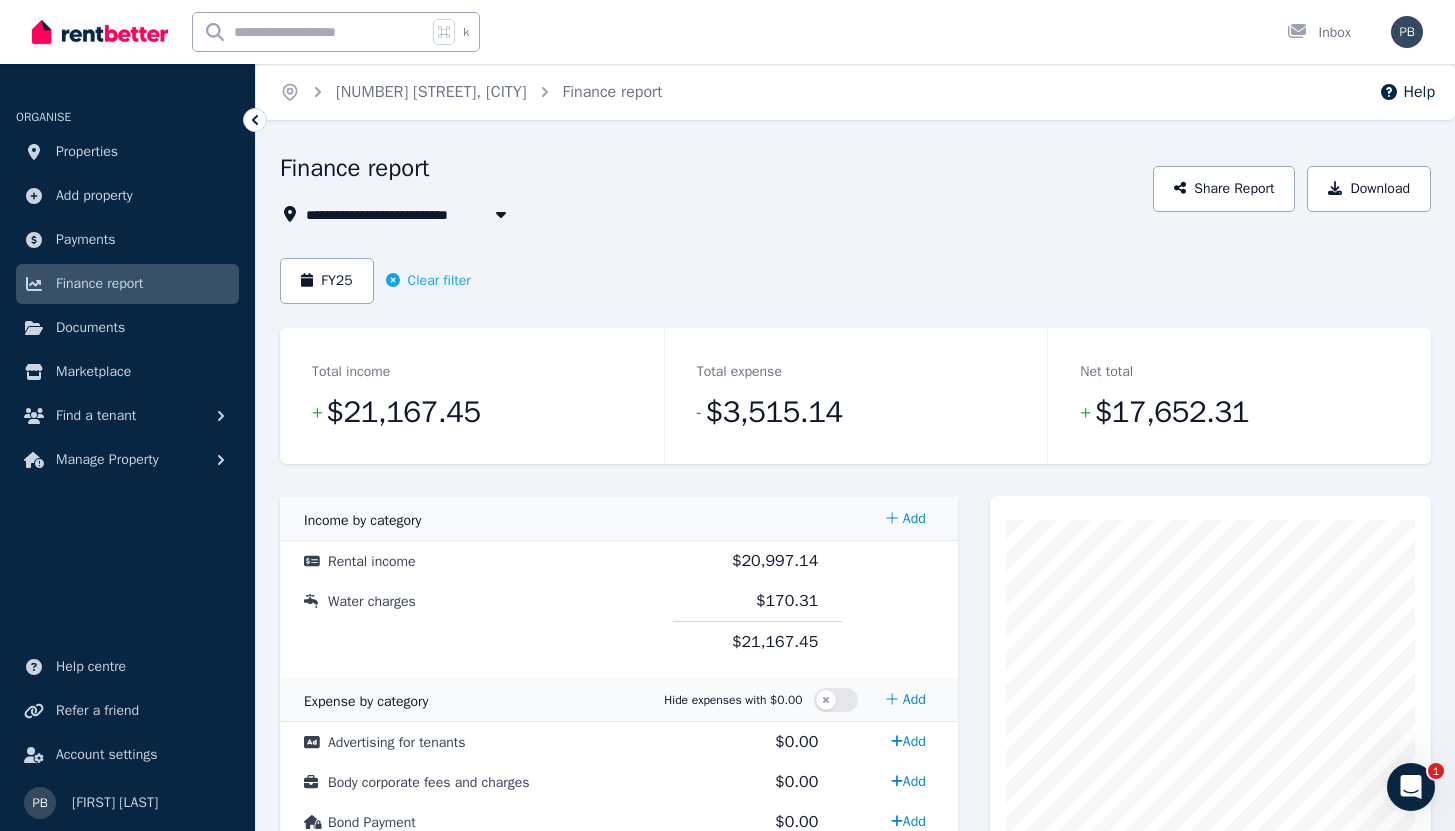 click at bounding box center (501, 214) 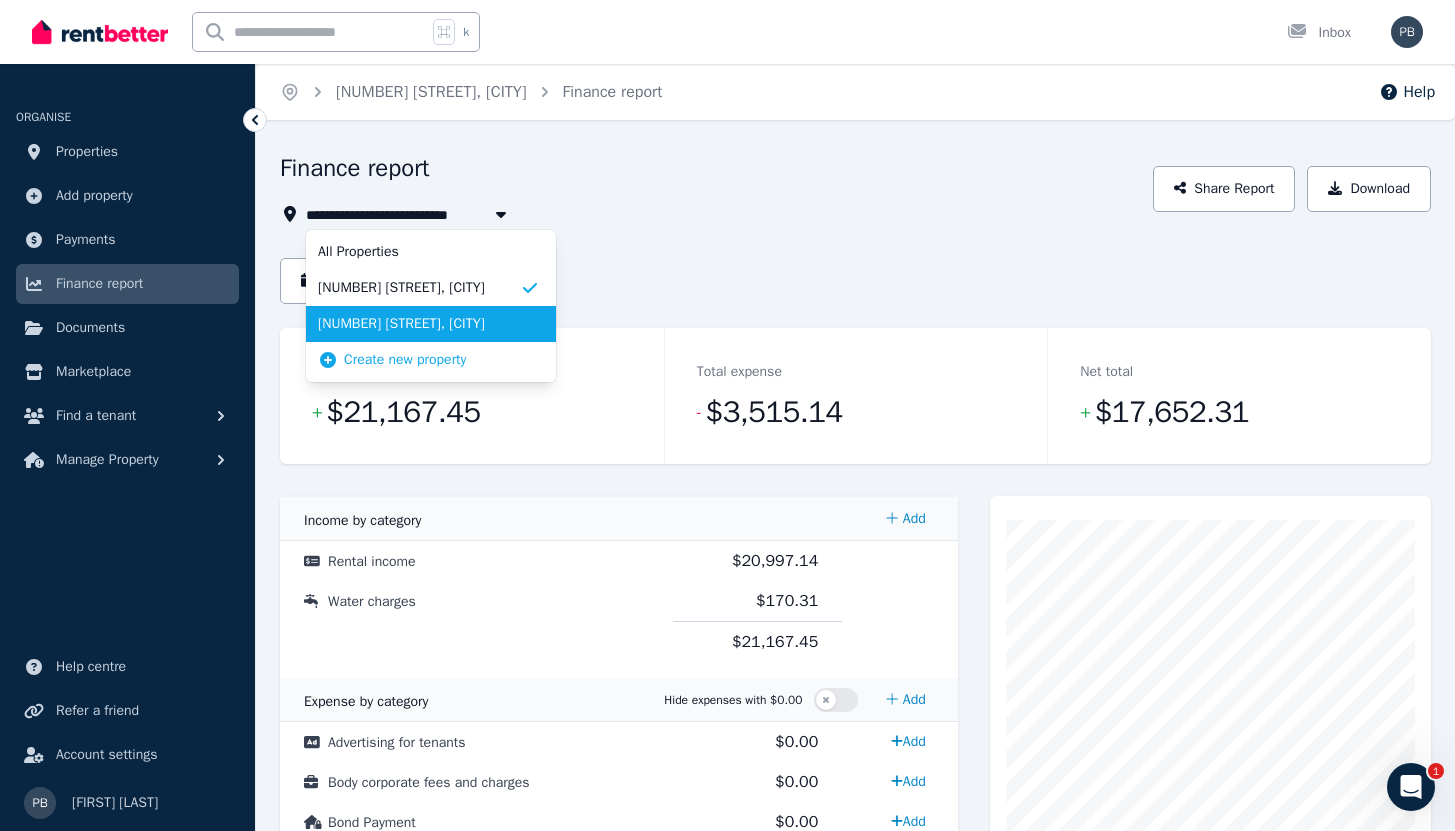 click on "[NUMBER] [STREET], [CITY]" at bounding box center [419, 324] 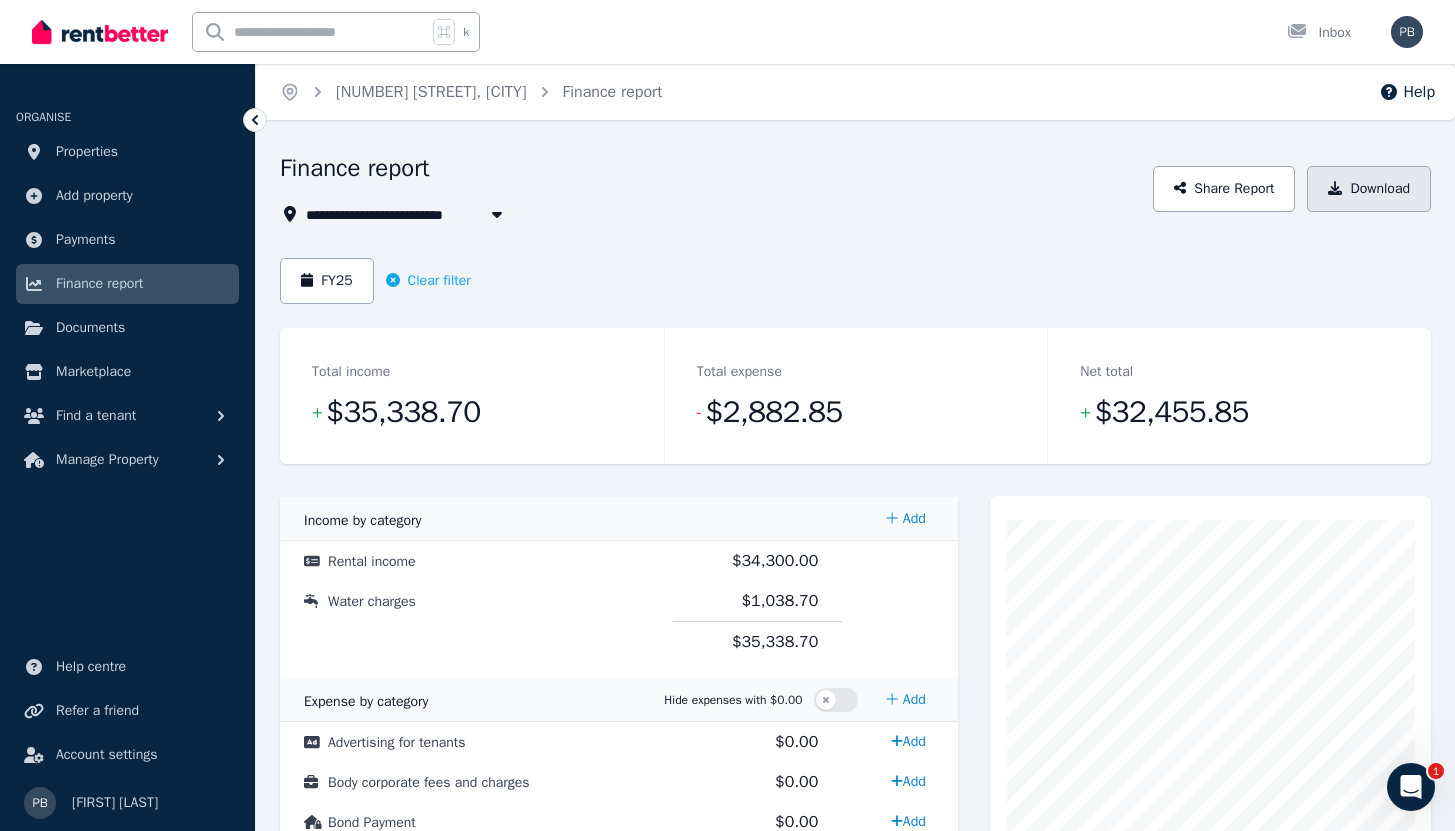 click on "Download" at bounding box center (1369, 189) 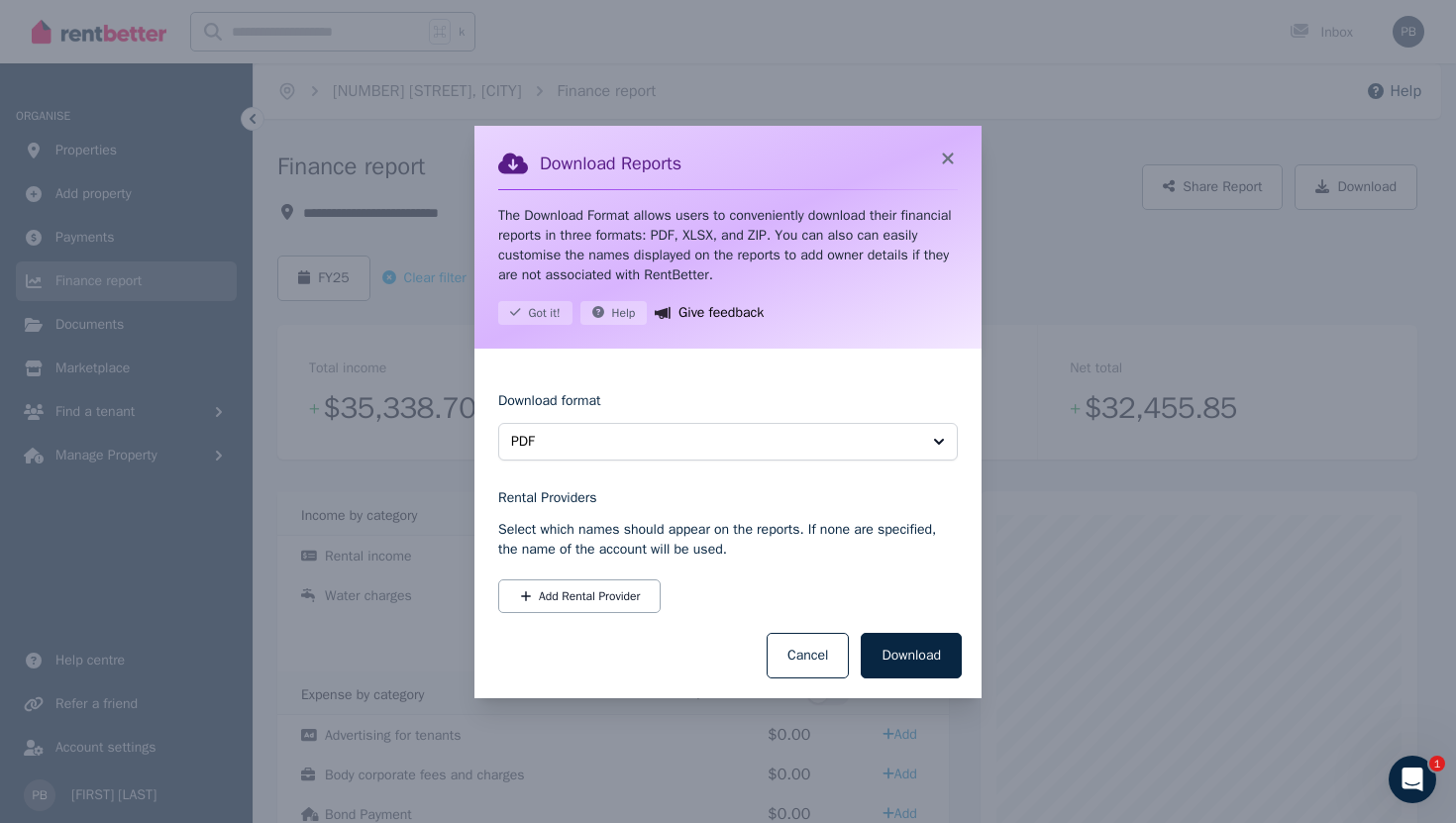 drag, startPoint x: 918, startPoint y: 642, endPoint x: 931, endPoint y: 635, distance: 14.764823 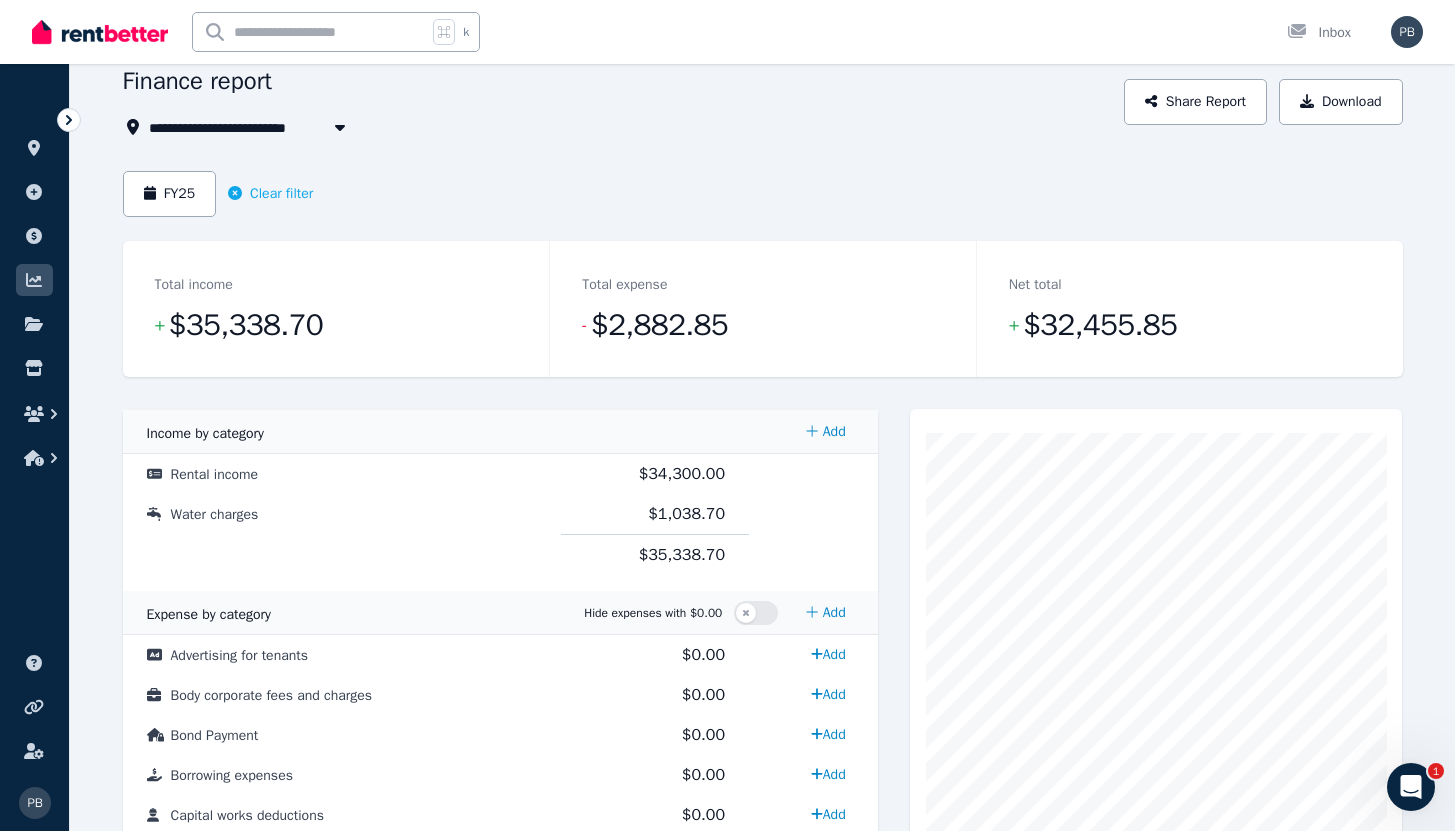 scroll, scrollTop: 0, scrollLeft: 0, axis: both 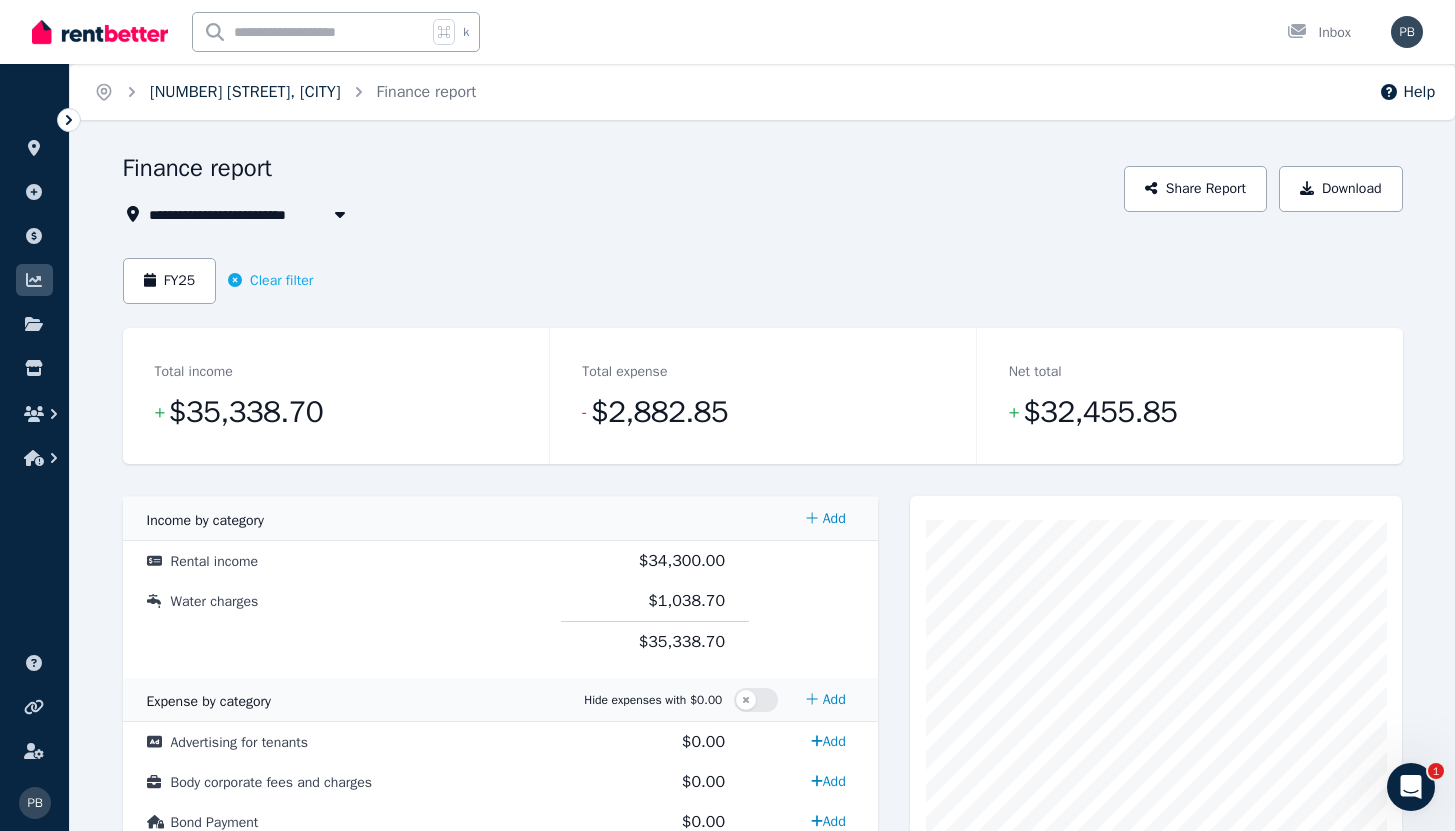 click on "[NUMBER] [STREET], [CITY]" at bounding box center (245, 92) 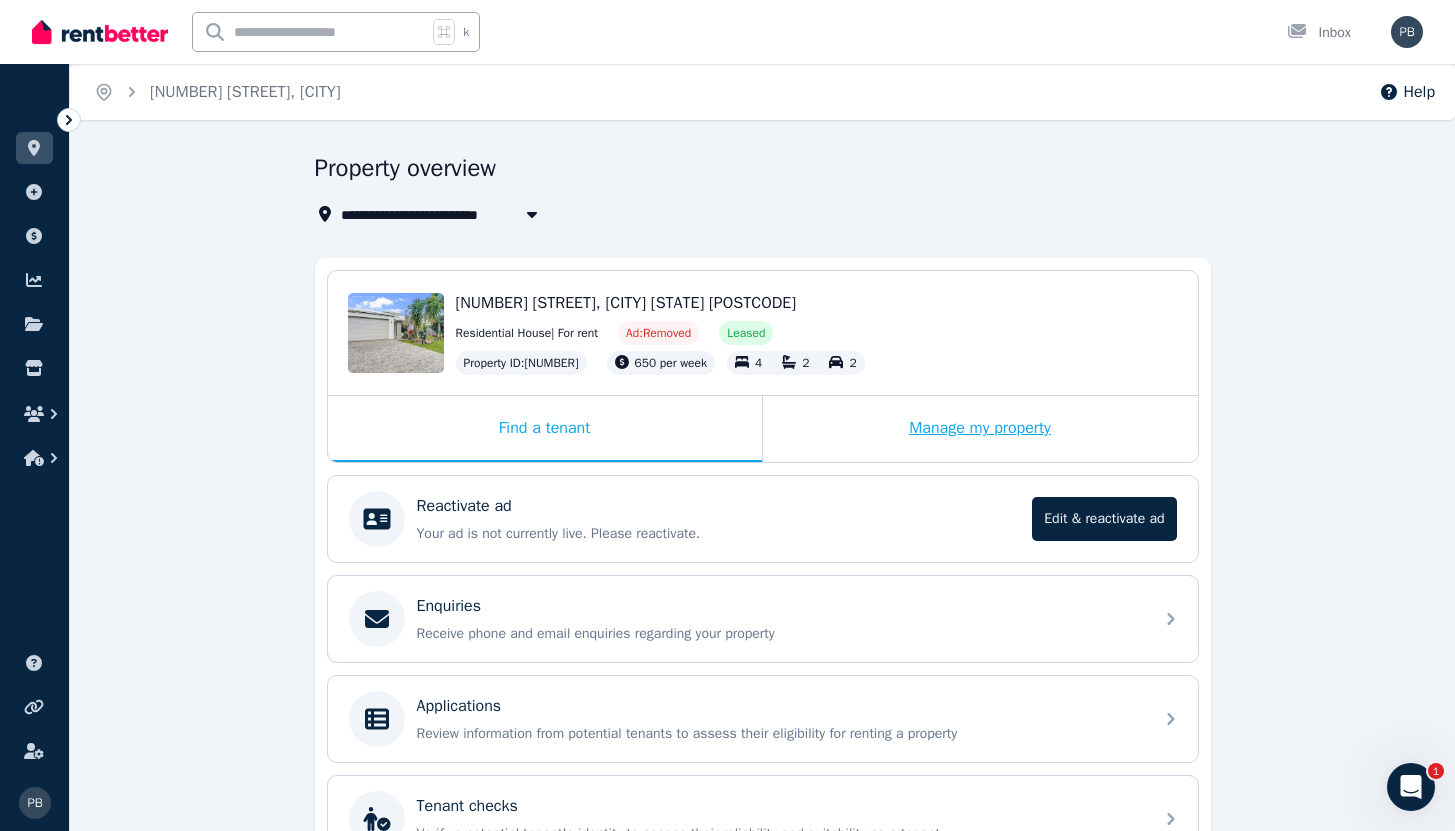 click on "Manage my property" at bounding box center (980, 429) 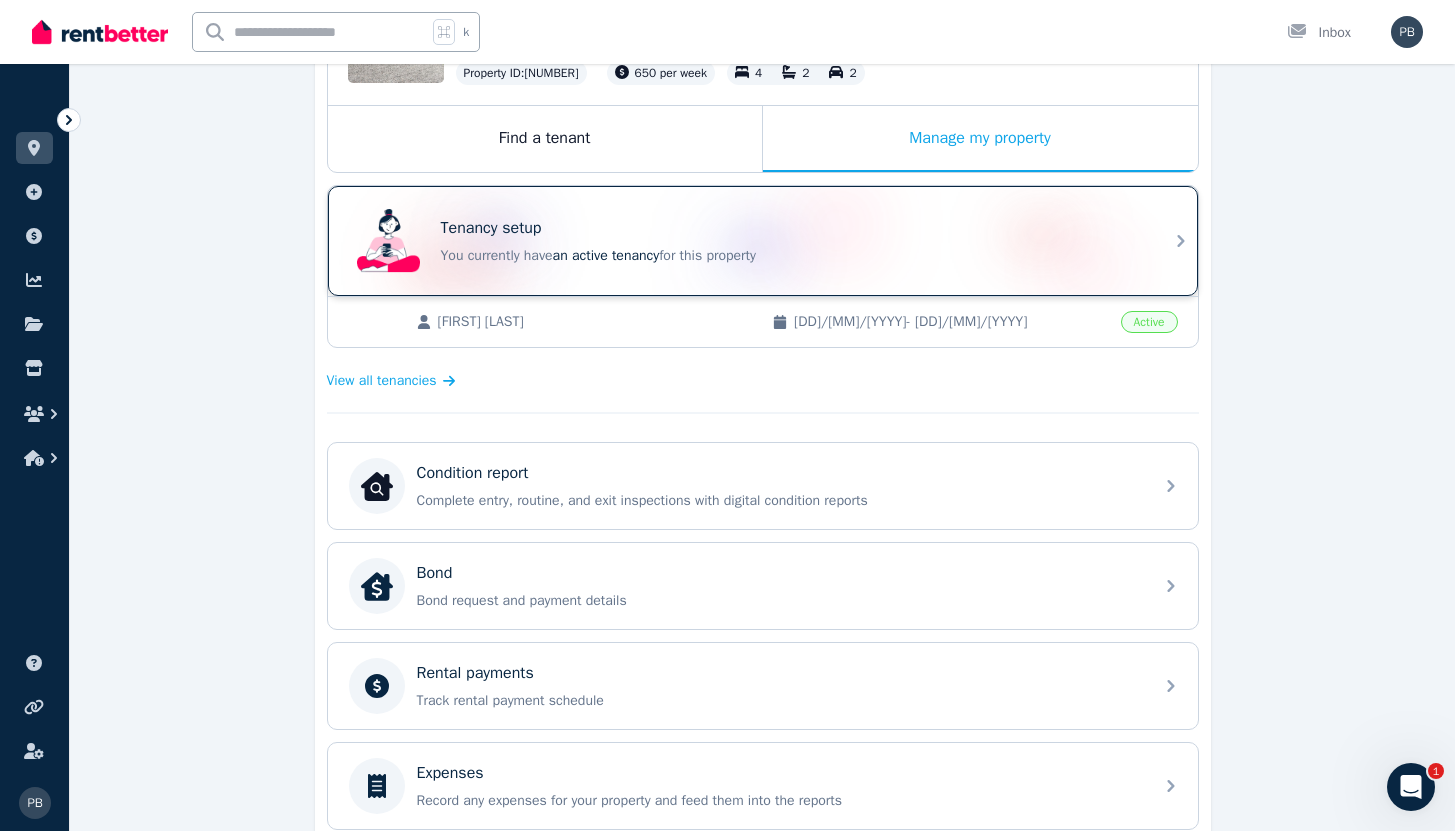 scroll, scrollTop: 502, scrollLeft: 0, axis: vertical 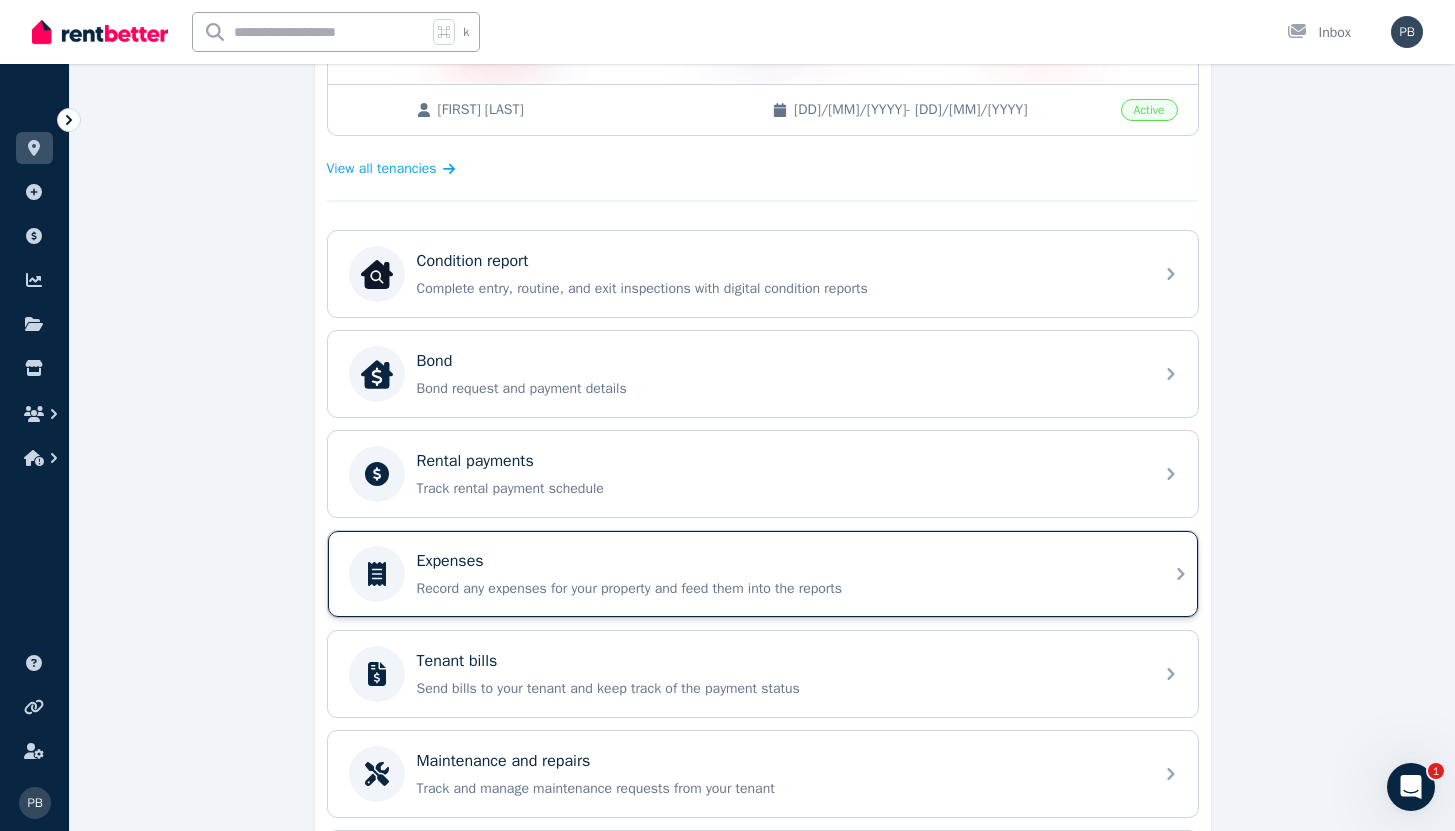 click on "Expenses" at bounding box center (779, 561) 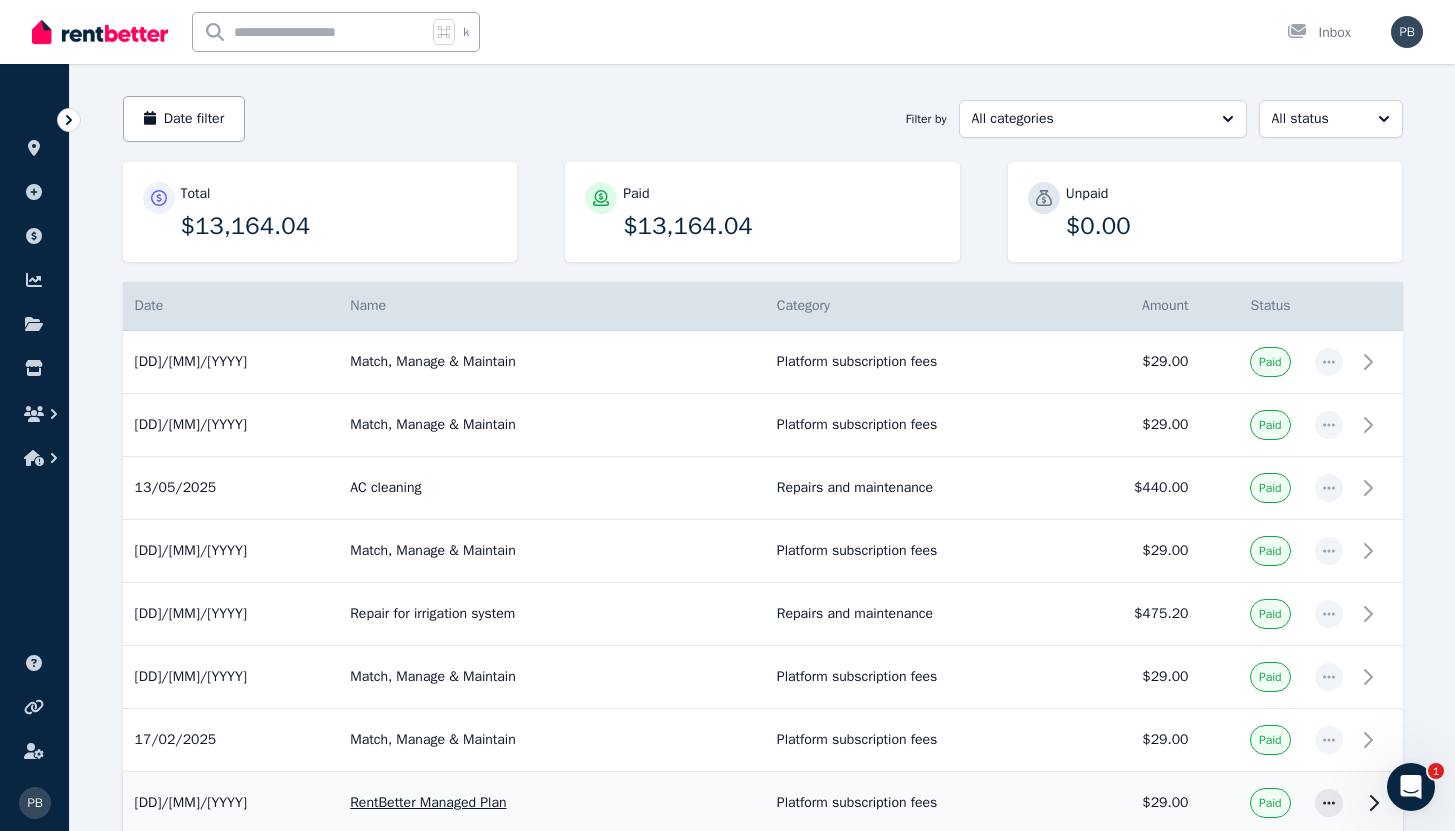 scroll, scrollTop: 0, scrollLeft: 0, axis: both 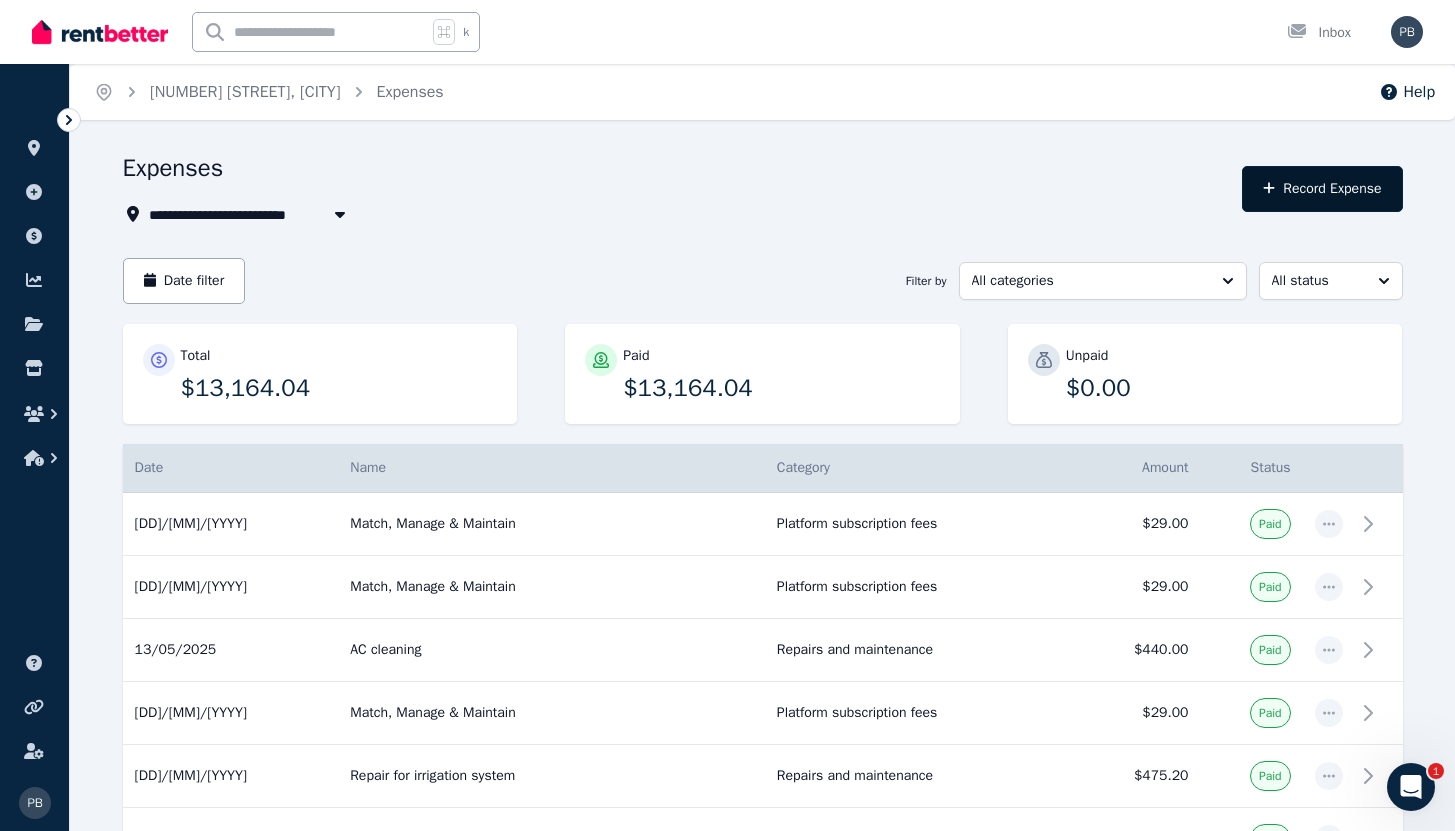 click on "Record Expense" at bounding box center [1322, 189] 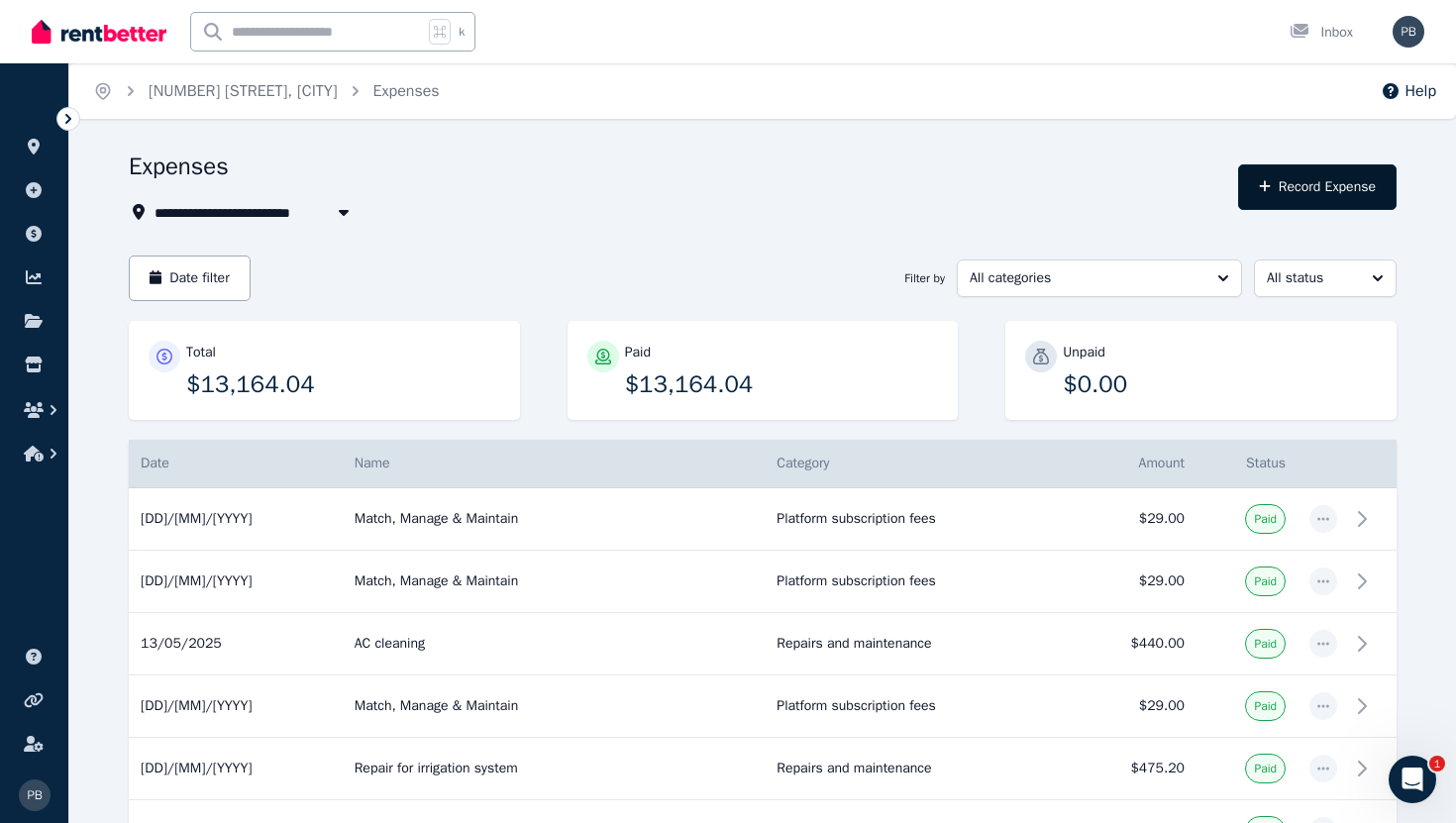 select on "**********" 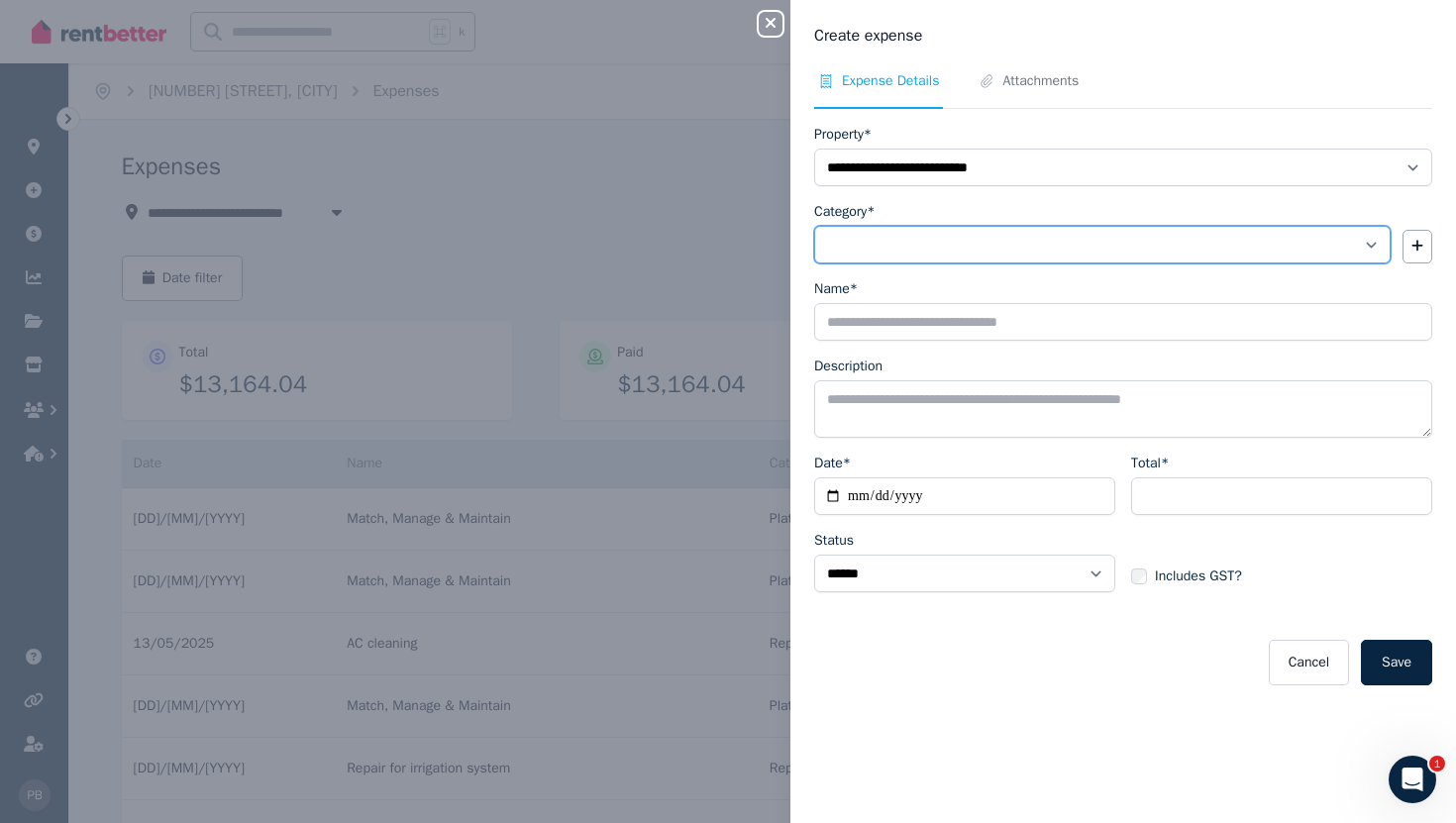click on "**********" at bounding box center (1102, 245) 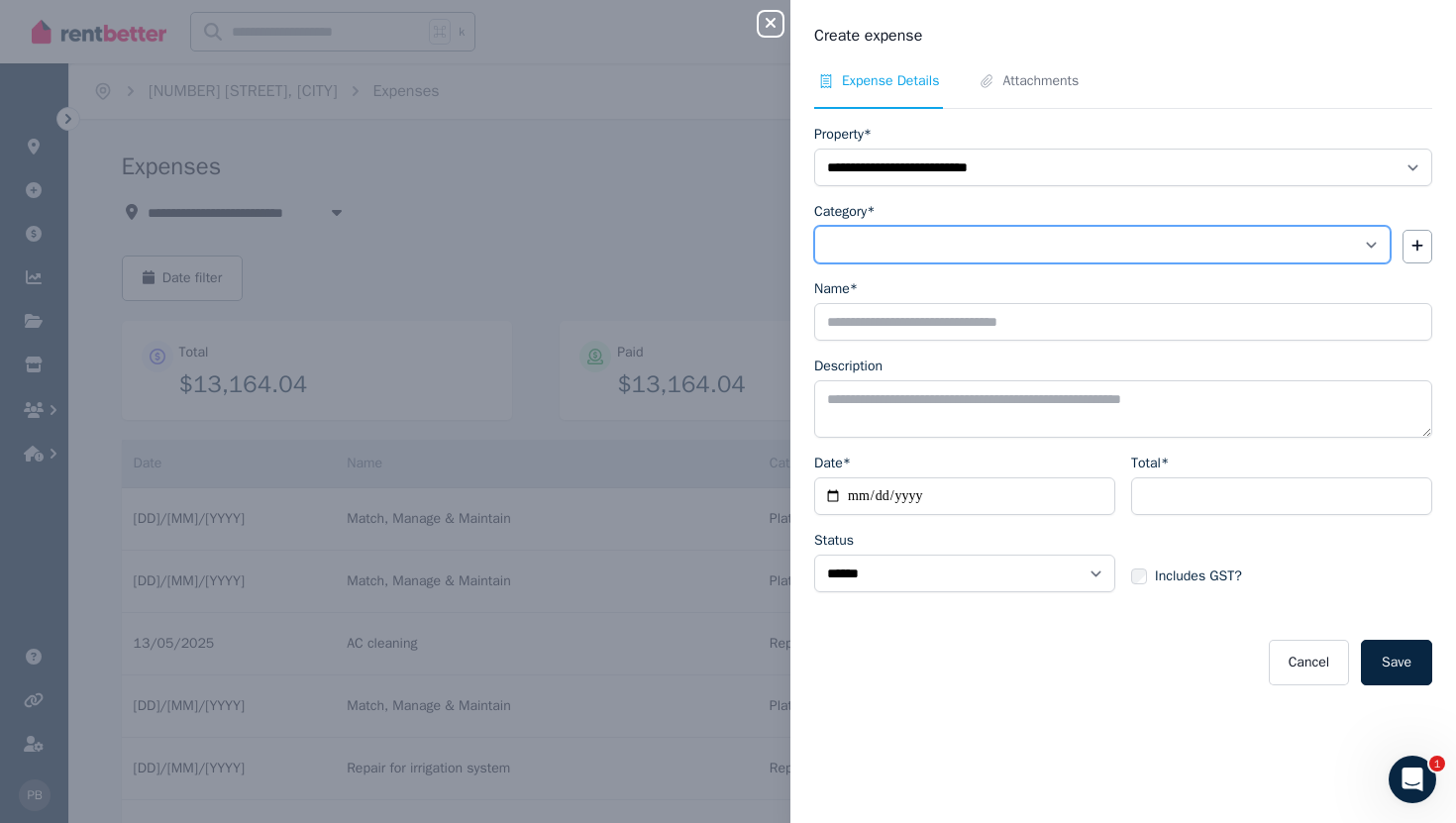 select on "**********" 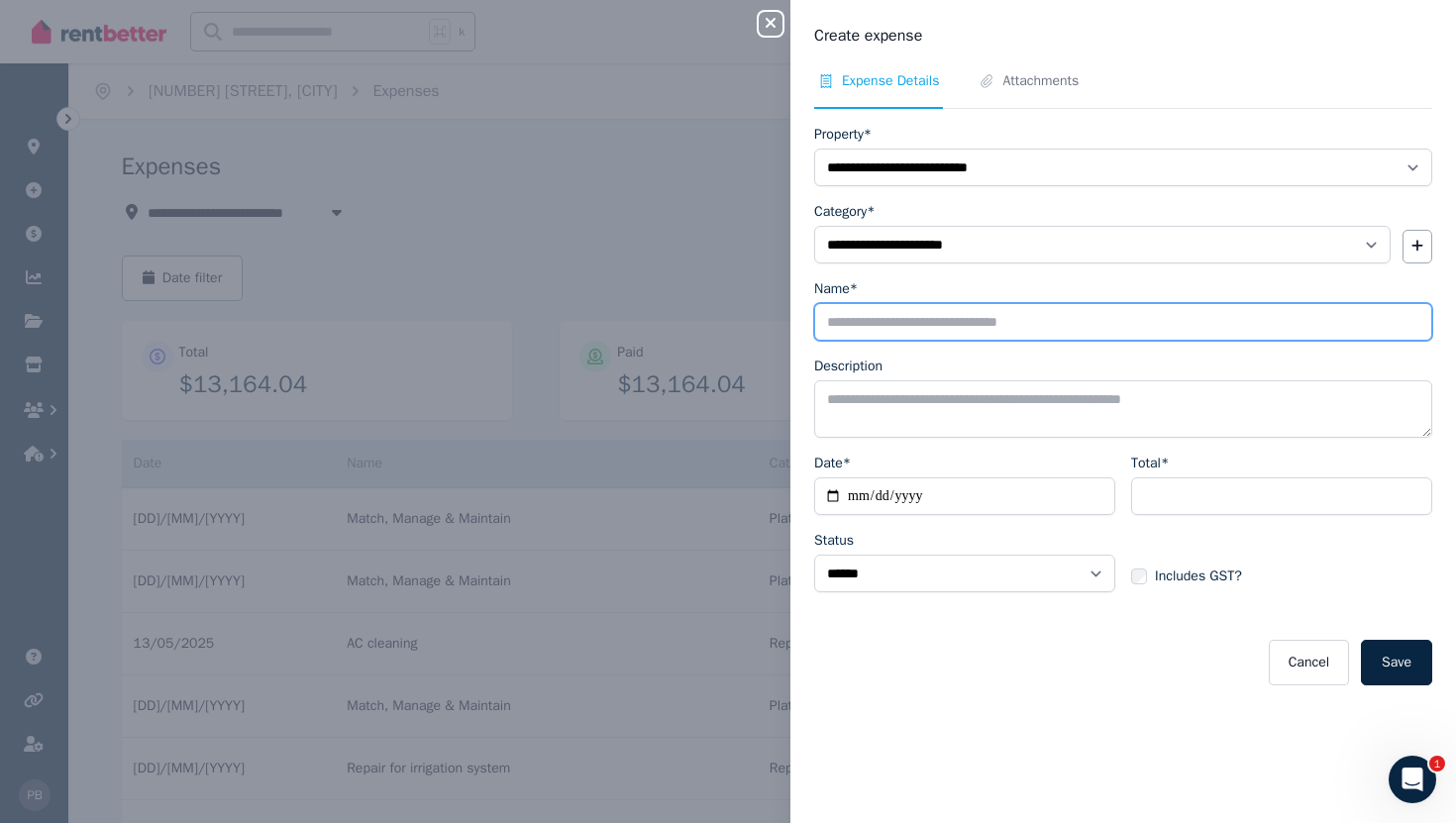 click on "Name*" at bounding box center [1123, 322] 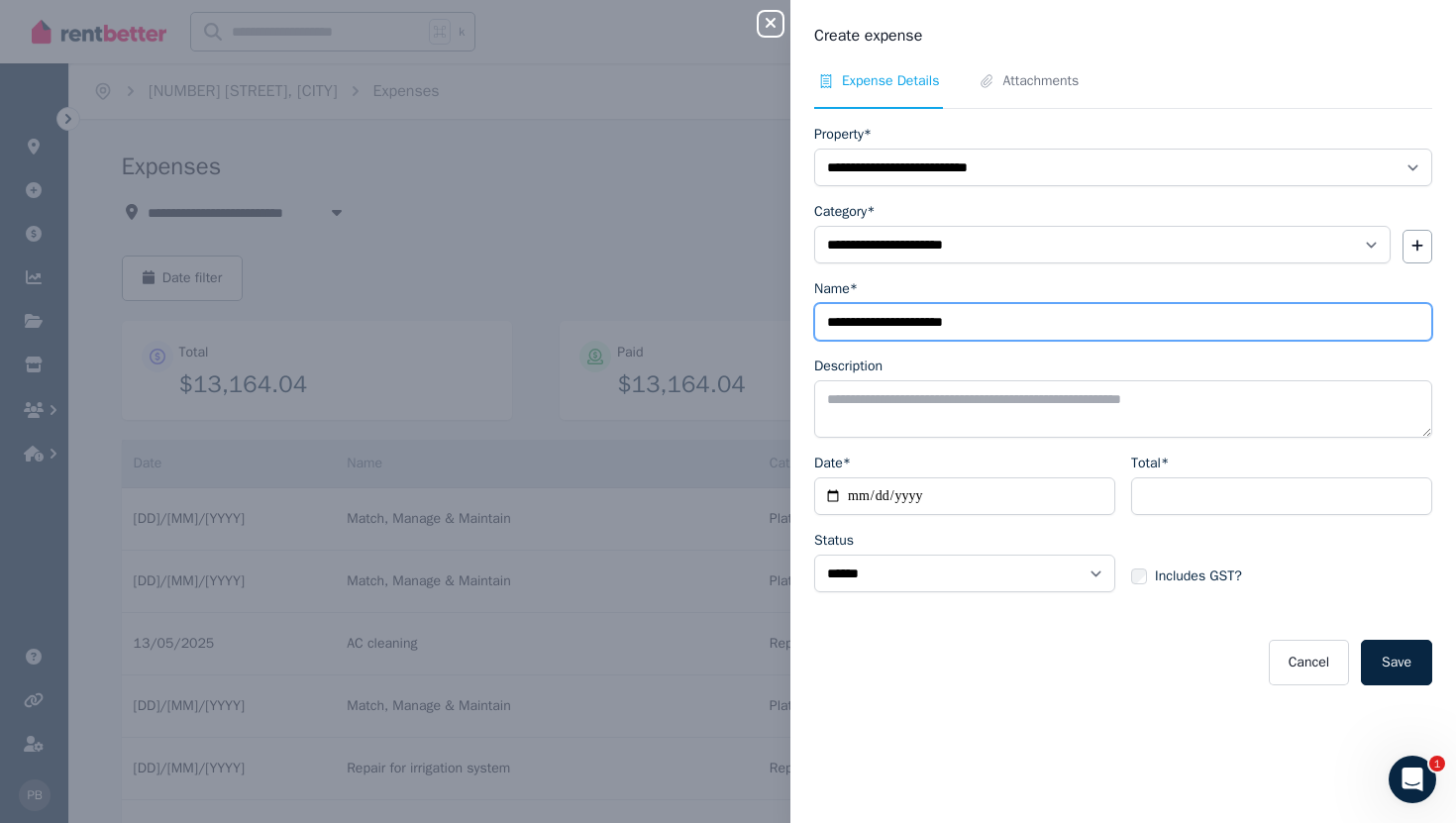 type on "**********" 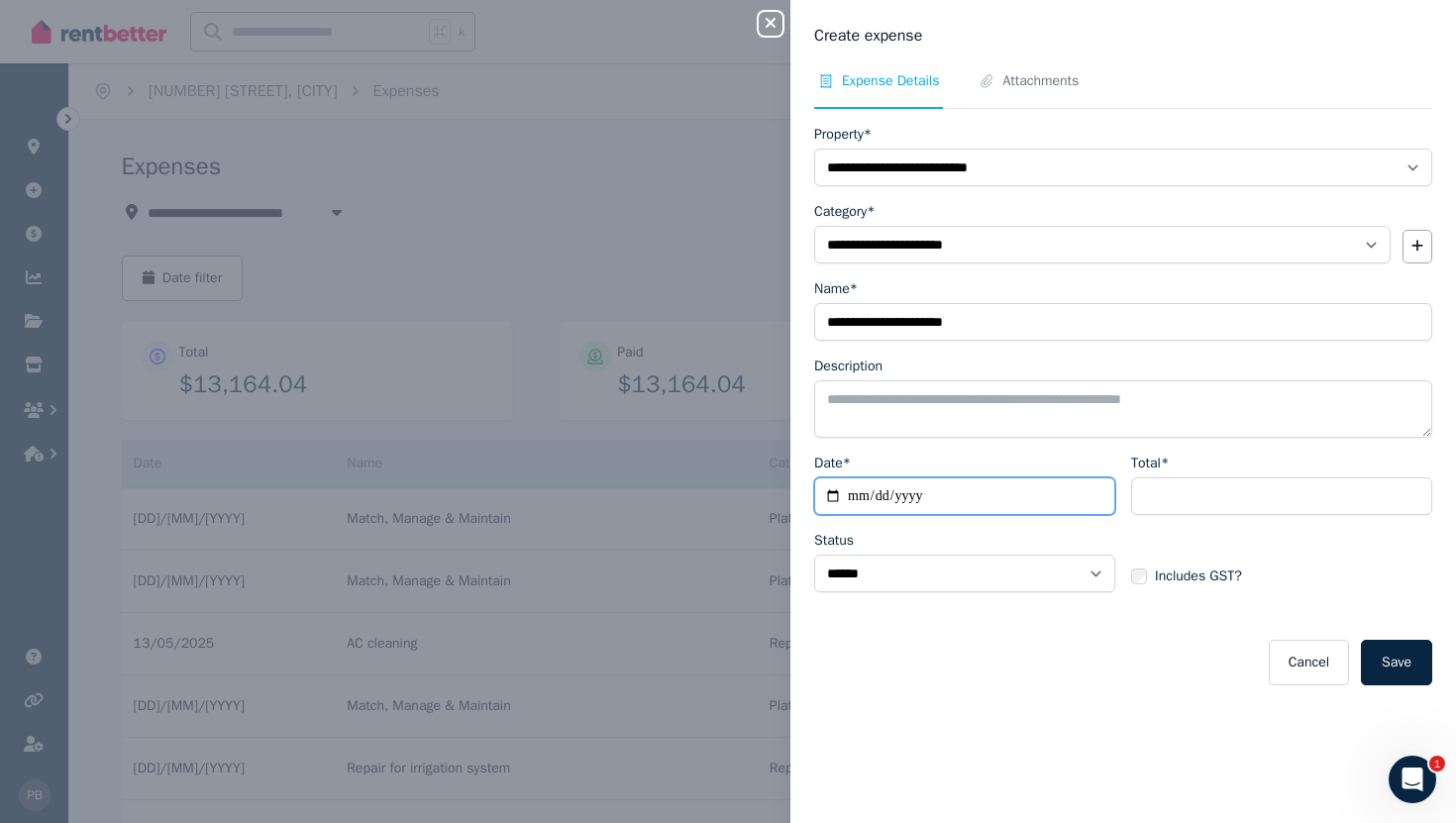 click on "Date*" at bounding box center (965, 496) 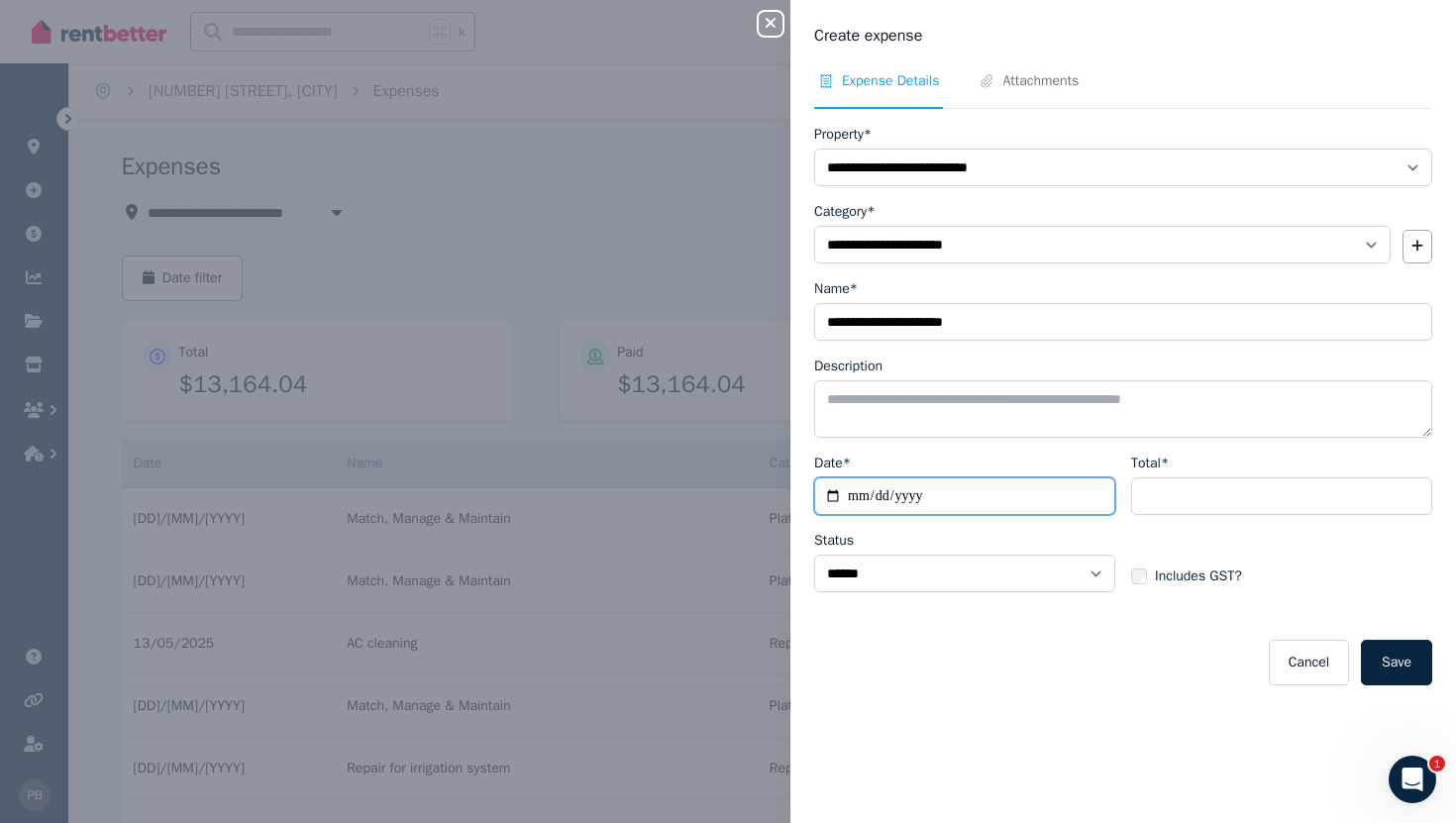 click on "Date*" at bounding box center [965, 496] 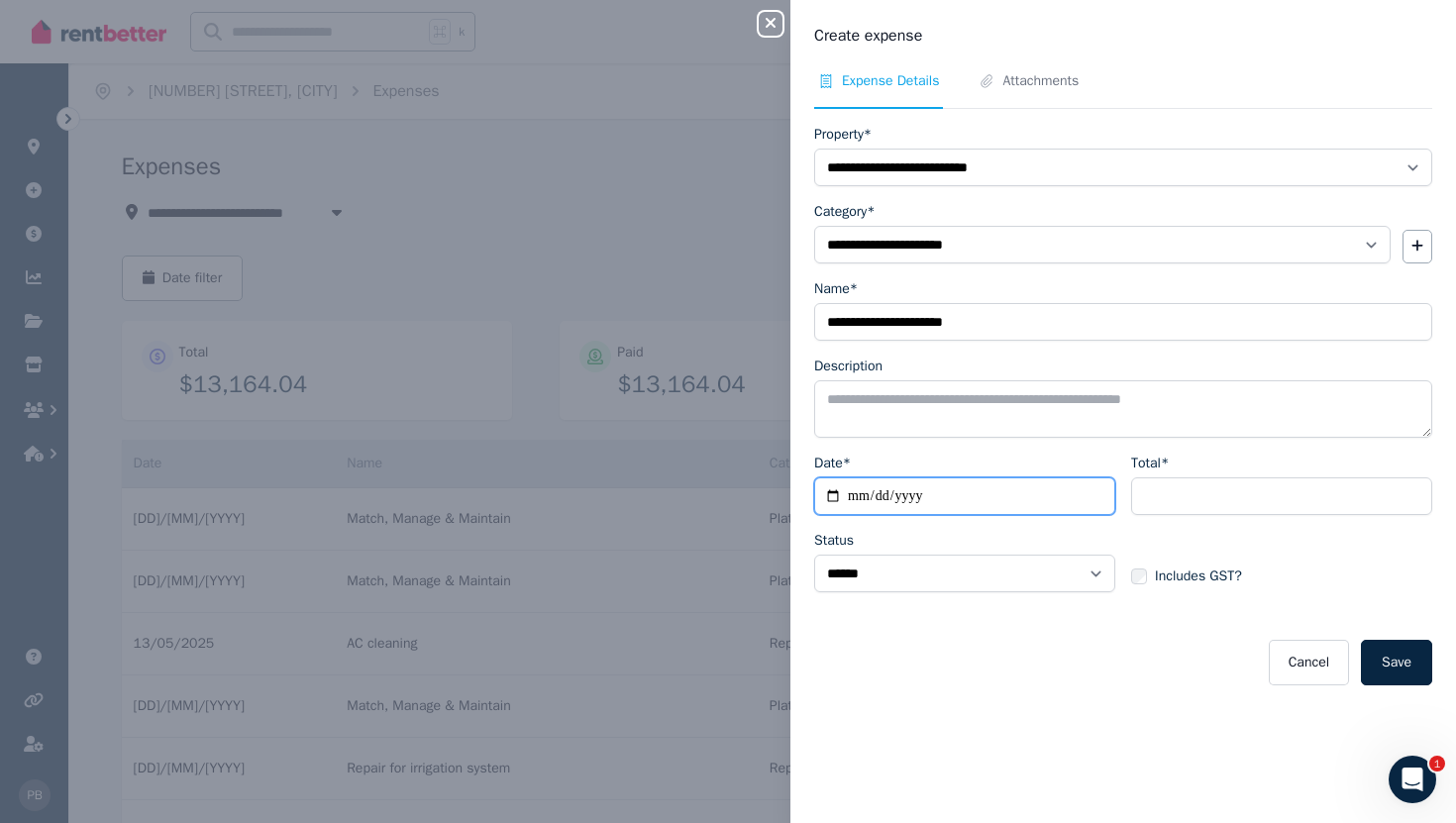 type on "**********" 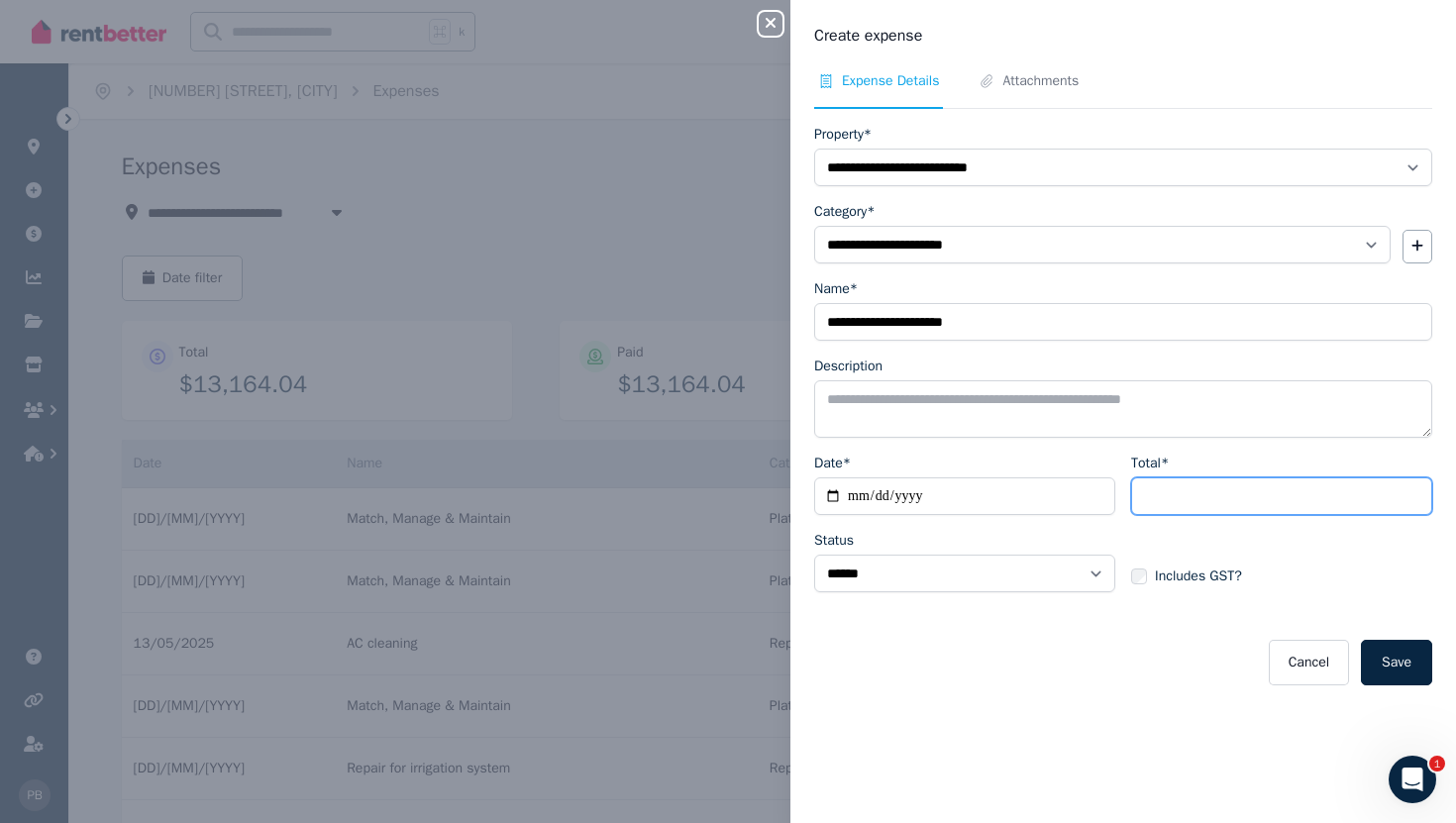 click on "Total*" at bounding box center (1282, 496) 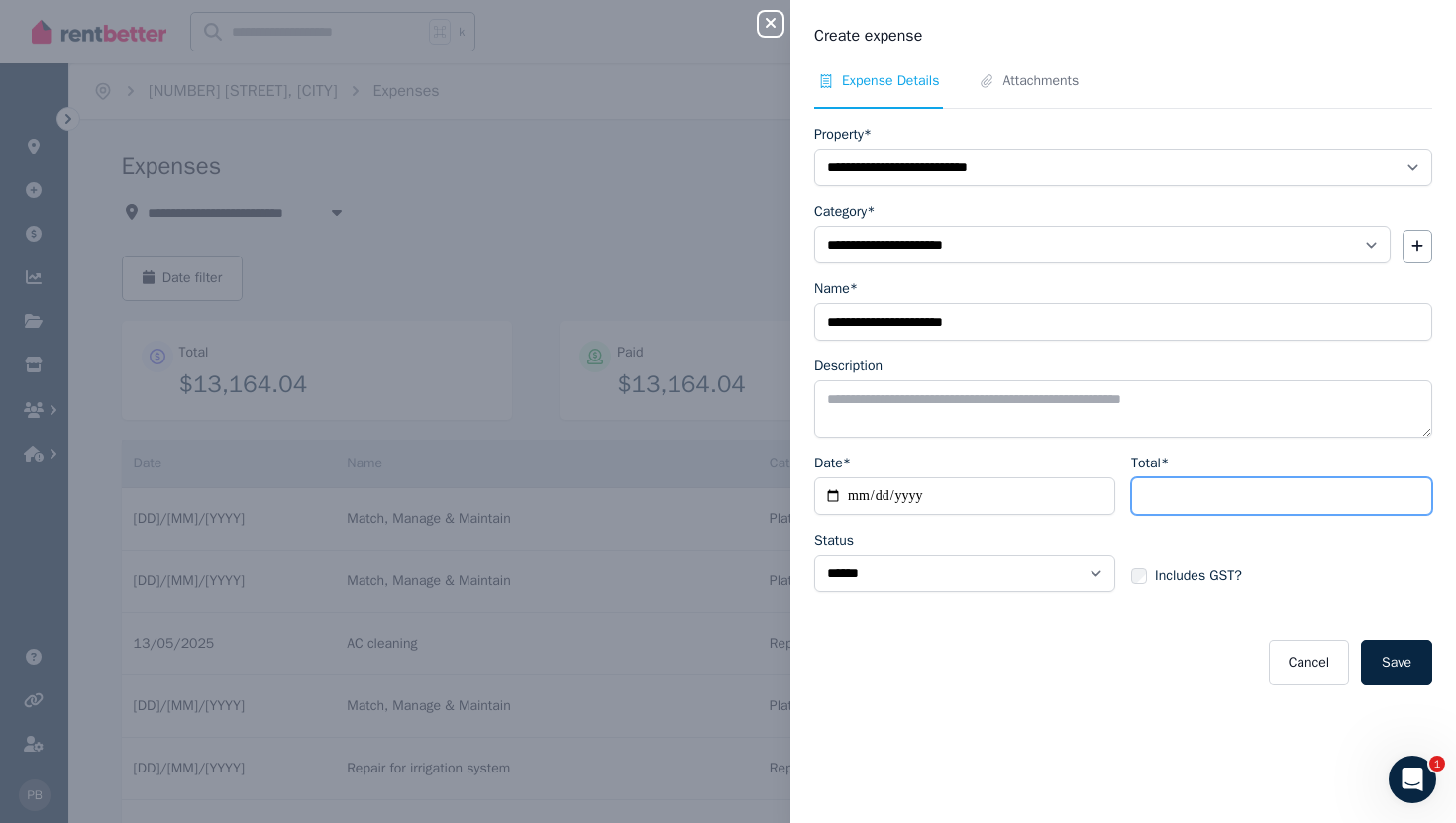 type on "*******" 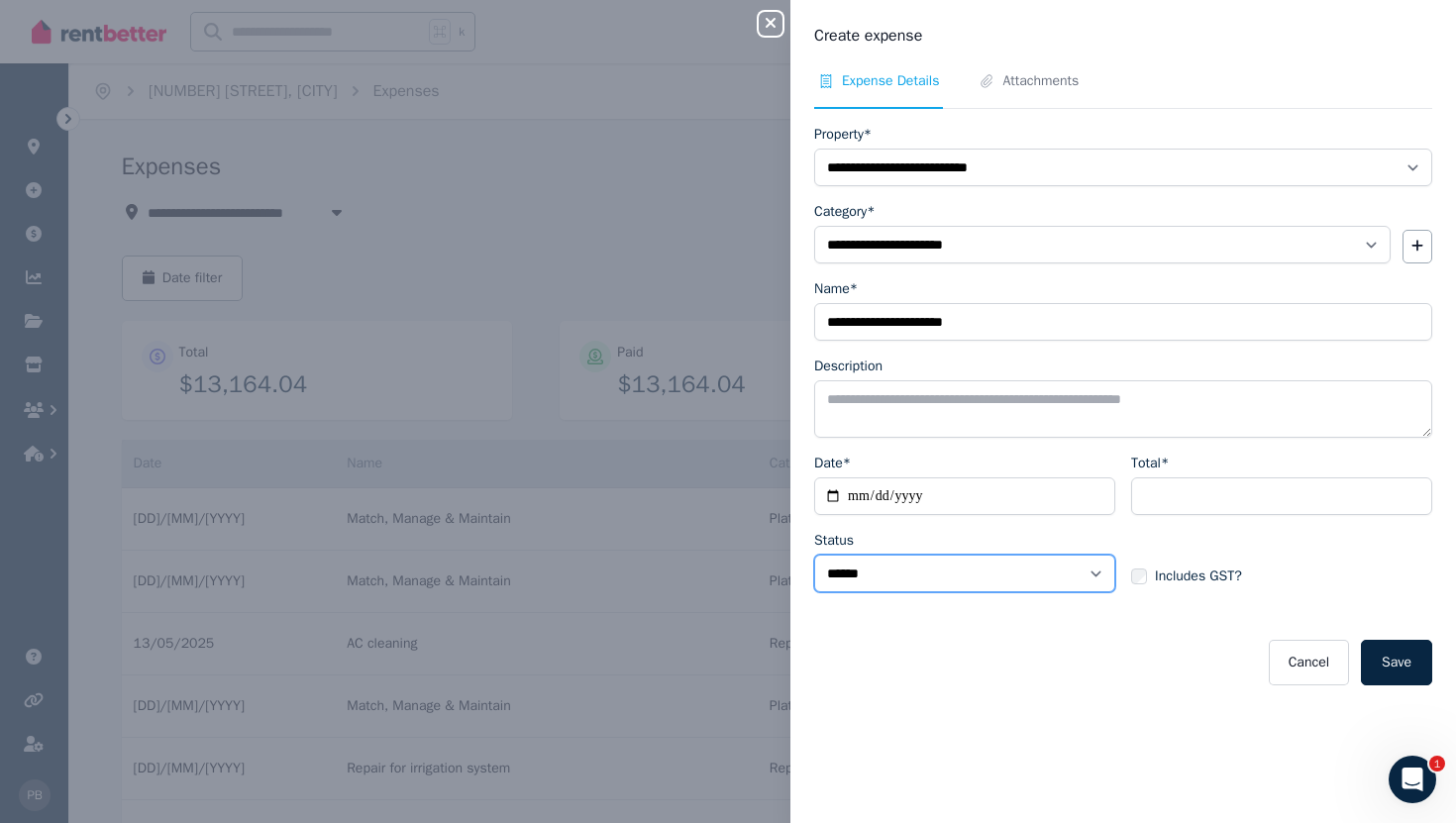 click on "****** ****" at bounding box center (965, 573) 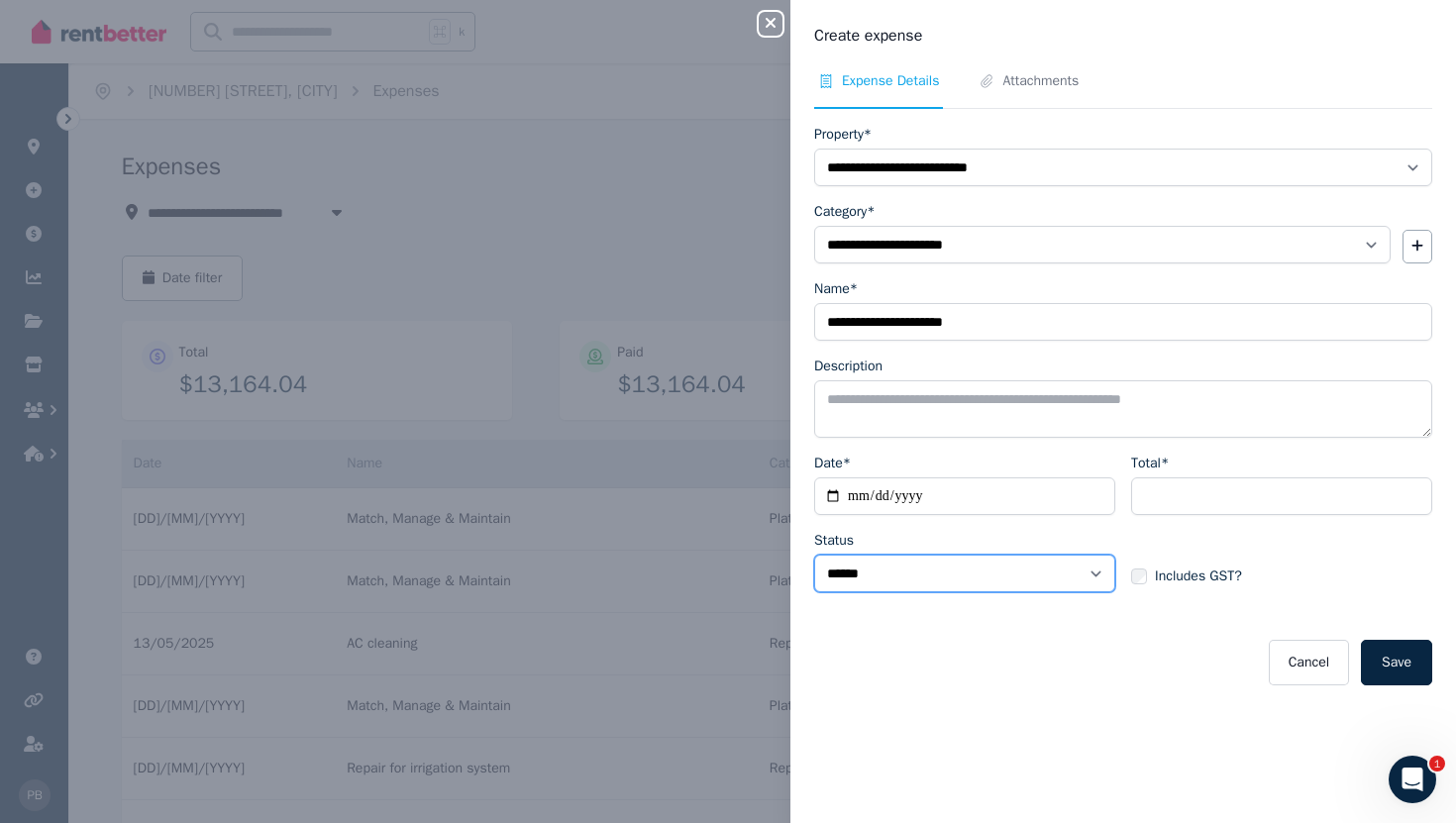 select on "**********" 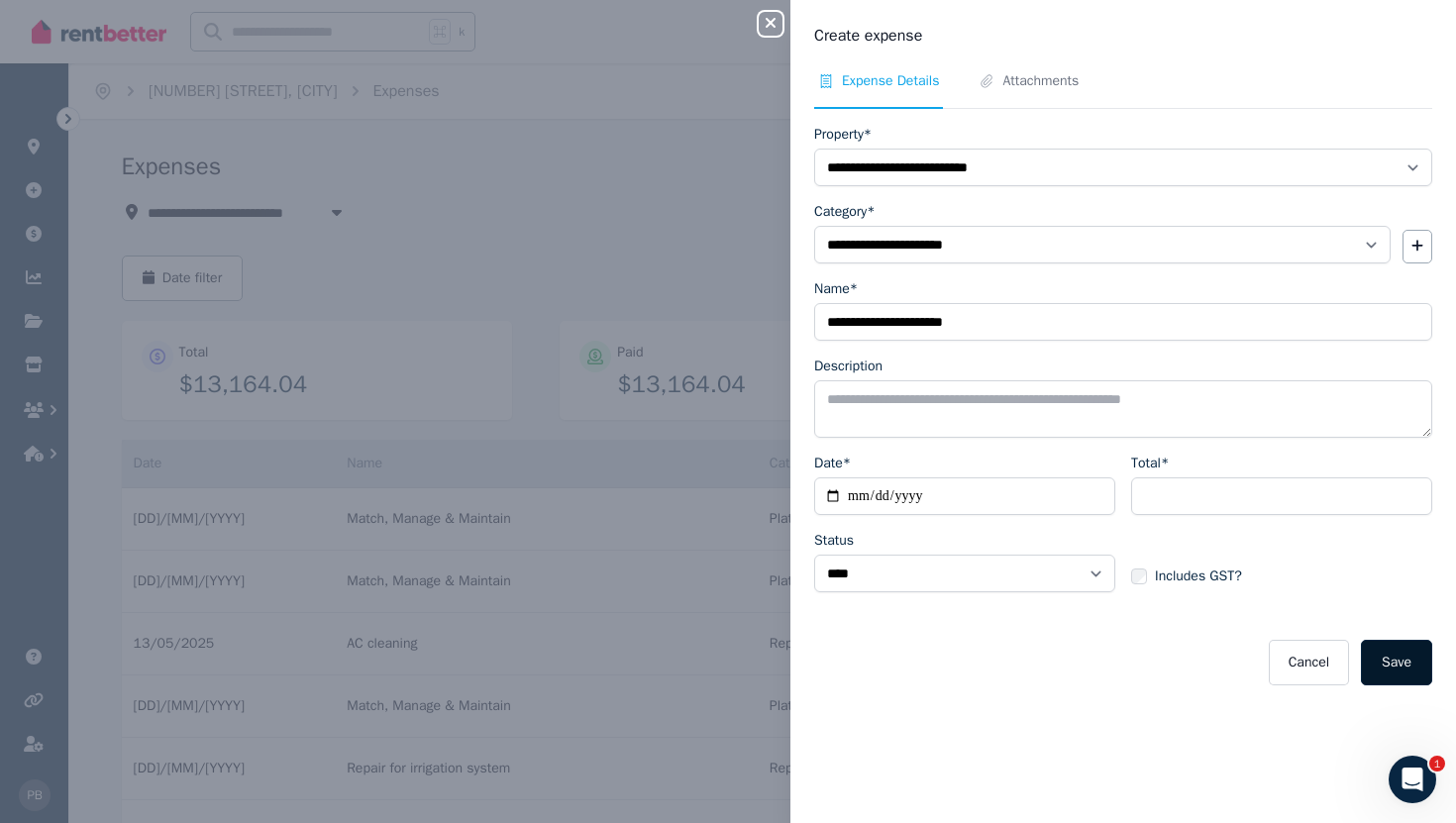 click on "Save" at bounding box center (1397, 663) 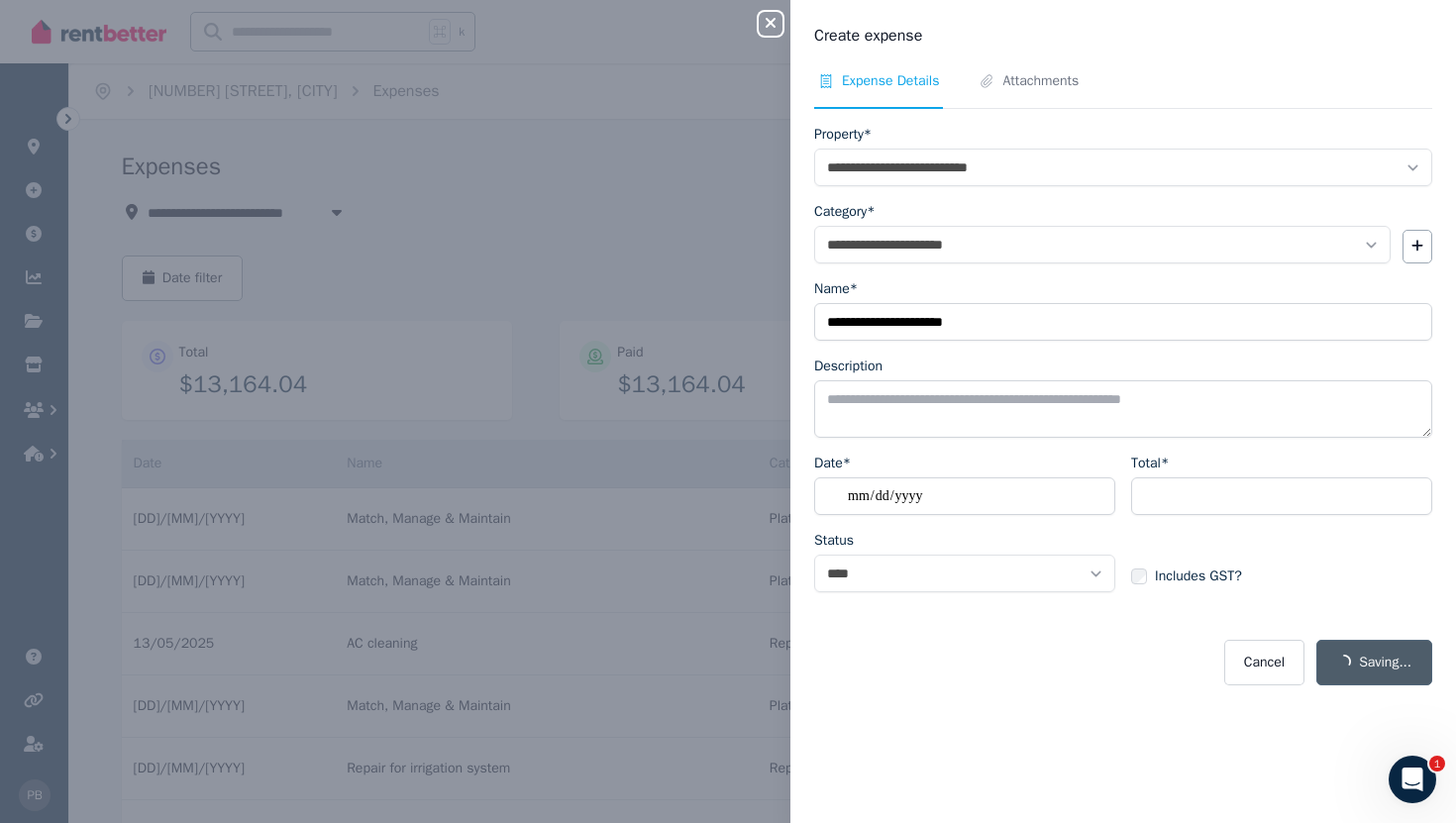 select on "**********" 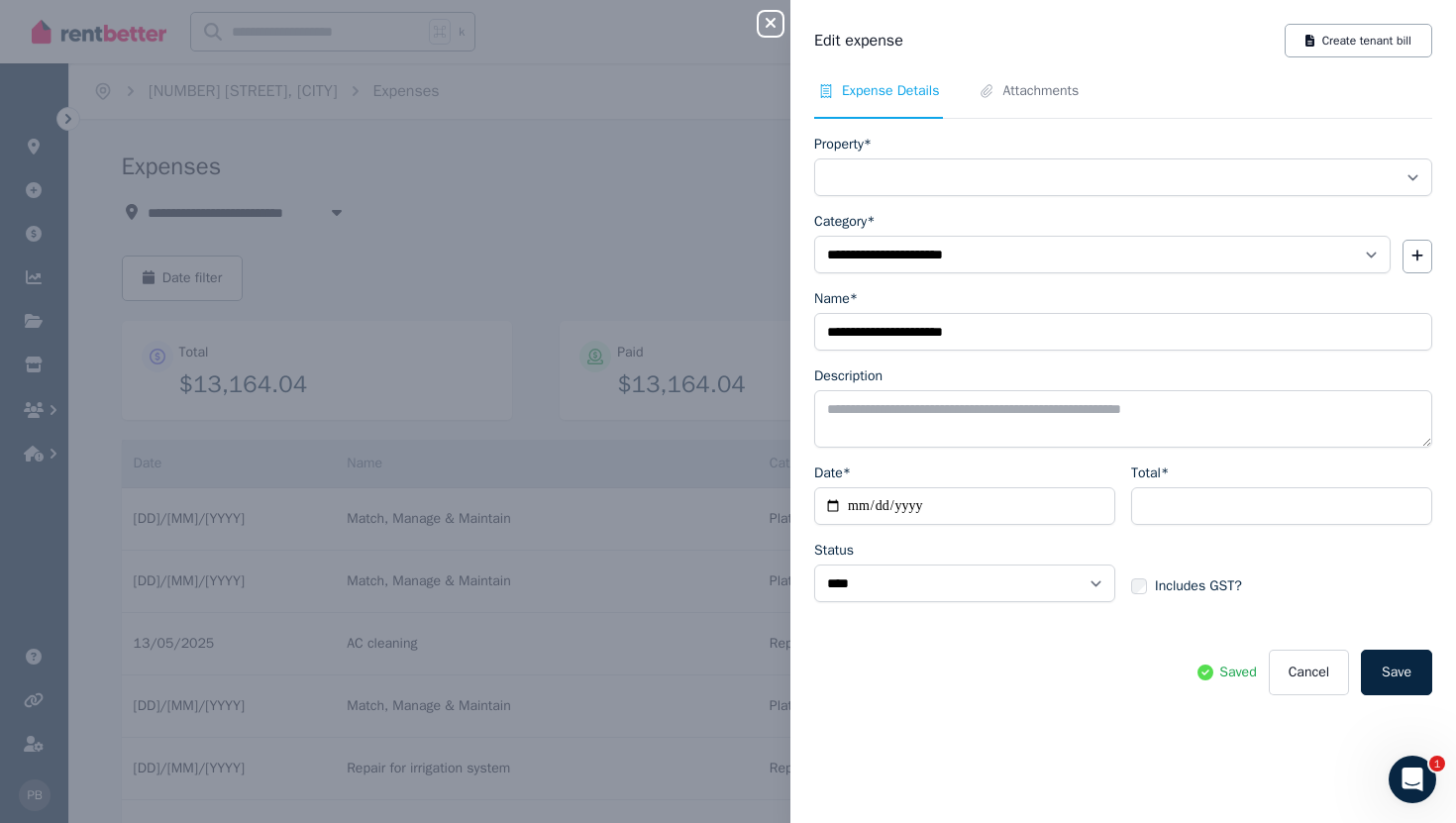 select on "**********" 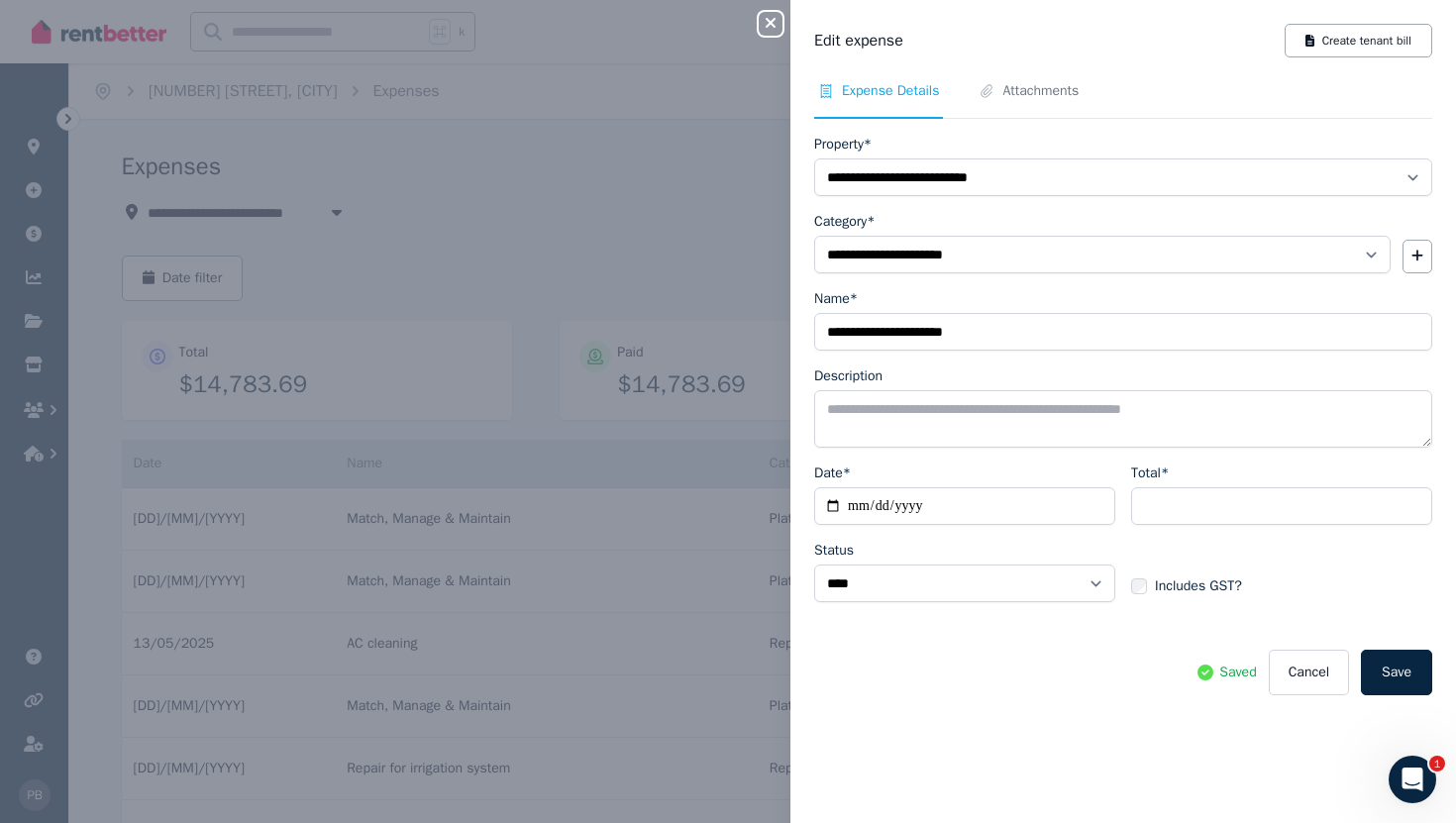 click 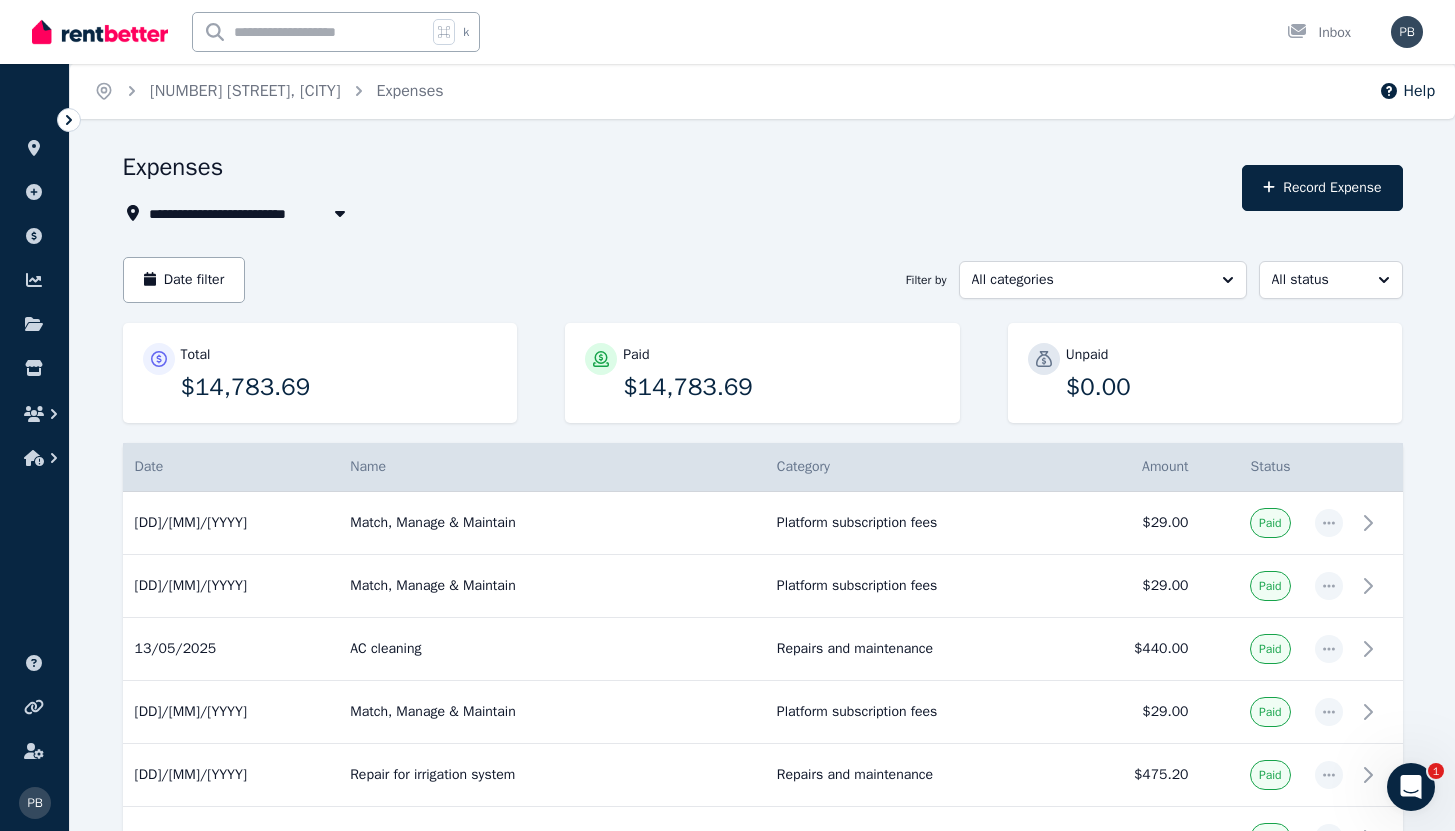 scroll, scrollTop: 0, scrollLeft: 0, axis: both 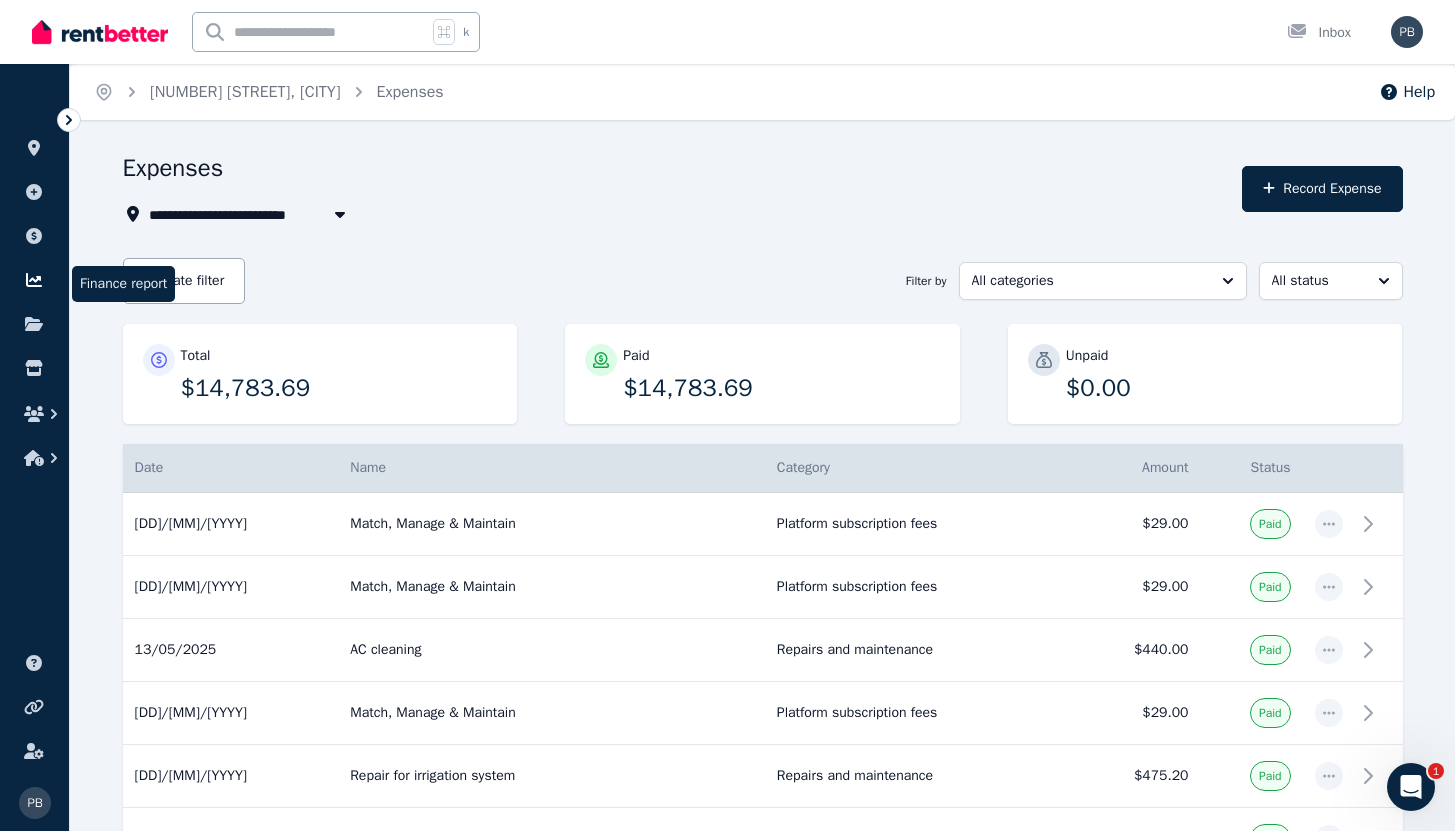 click 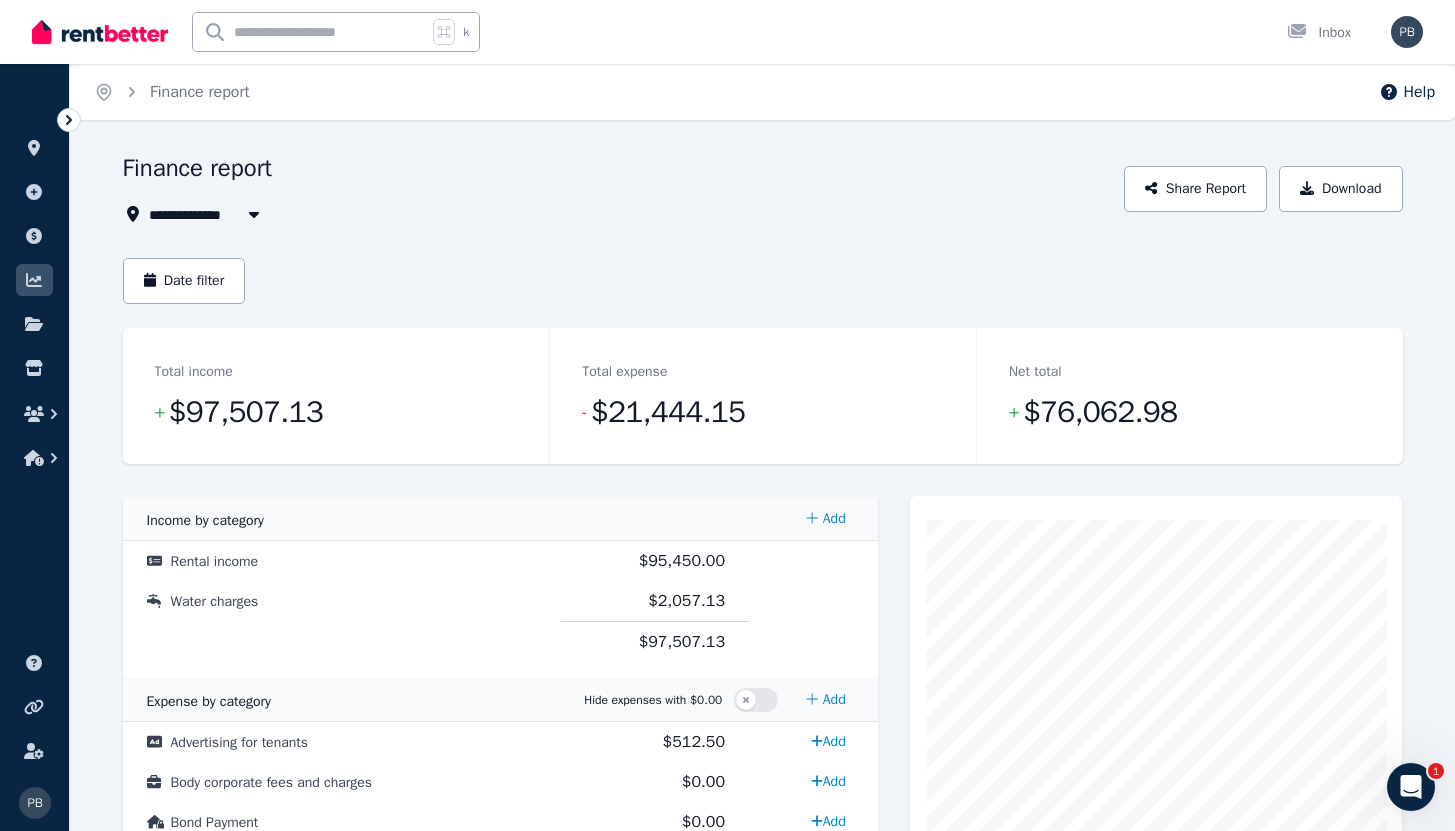 click on "All Properties" at bounding box center [207, 214] 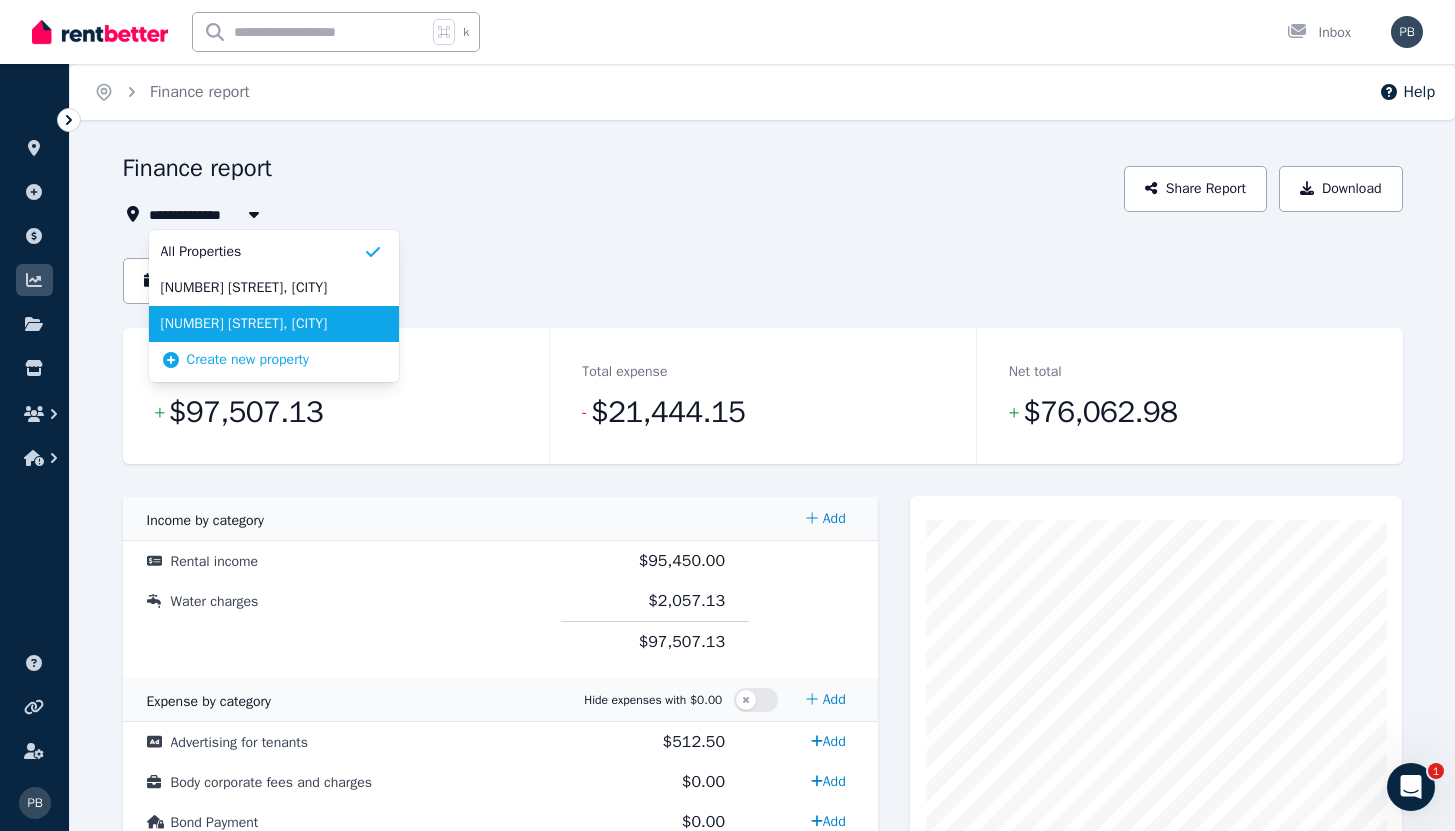 click on "[NUMBER] [STREET], [CITY]" at bounding box center (262, 324) 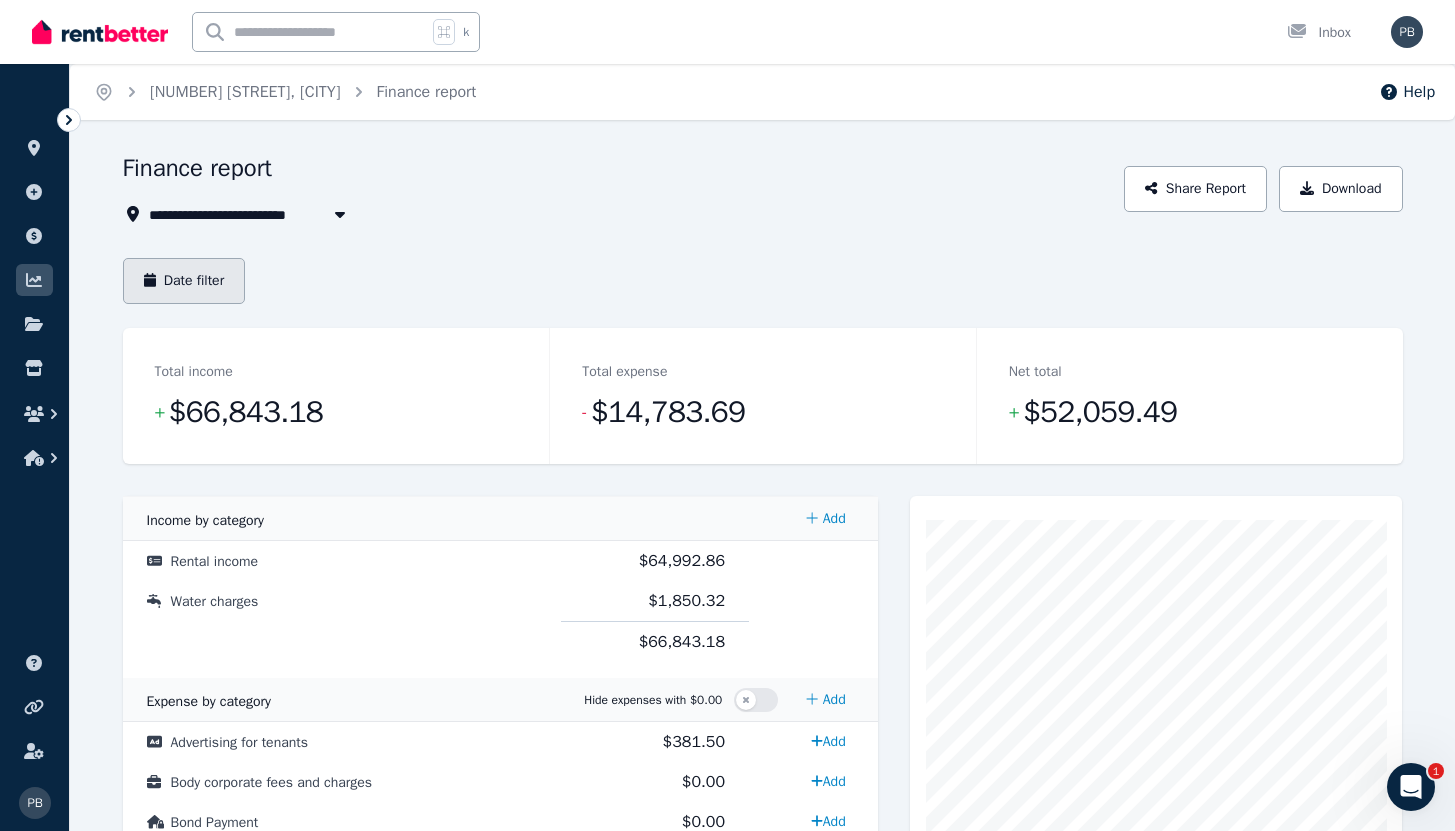 click on "Date filter" at bounding box center [184, 281] 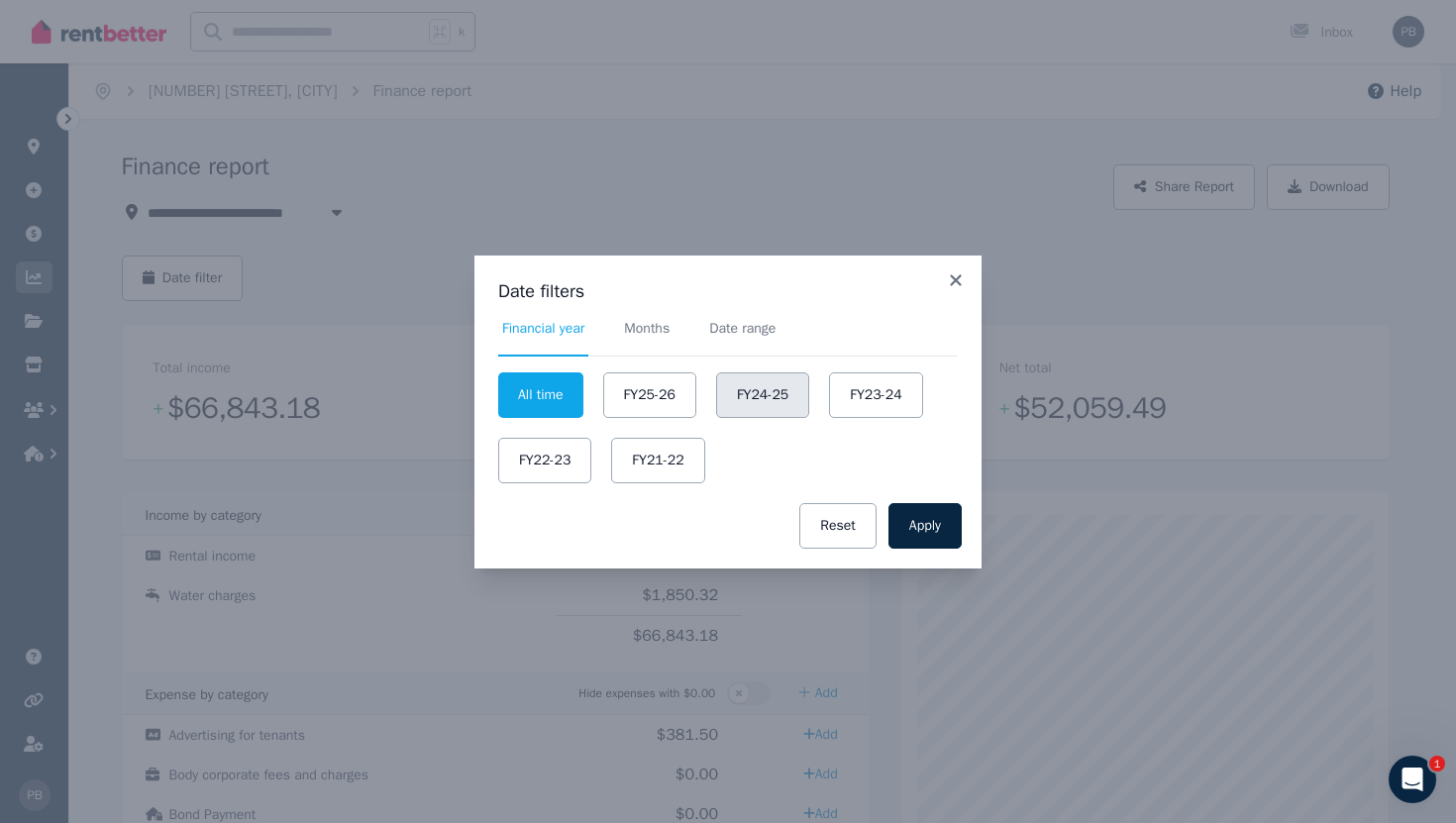drag, startPoint x: 748, startPoint y: 393, endPoint x: 757, endPoint y: 398, distance: 10.29563 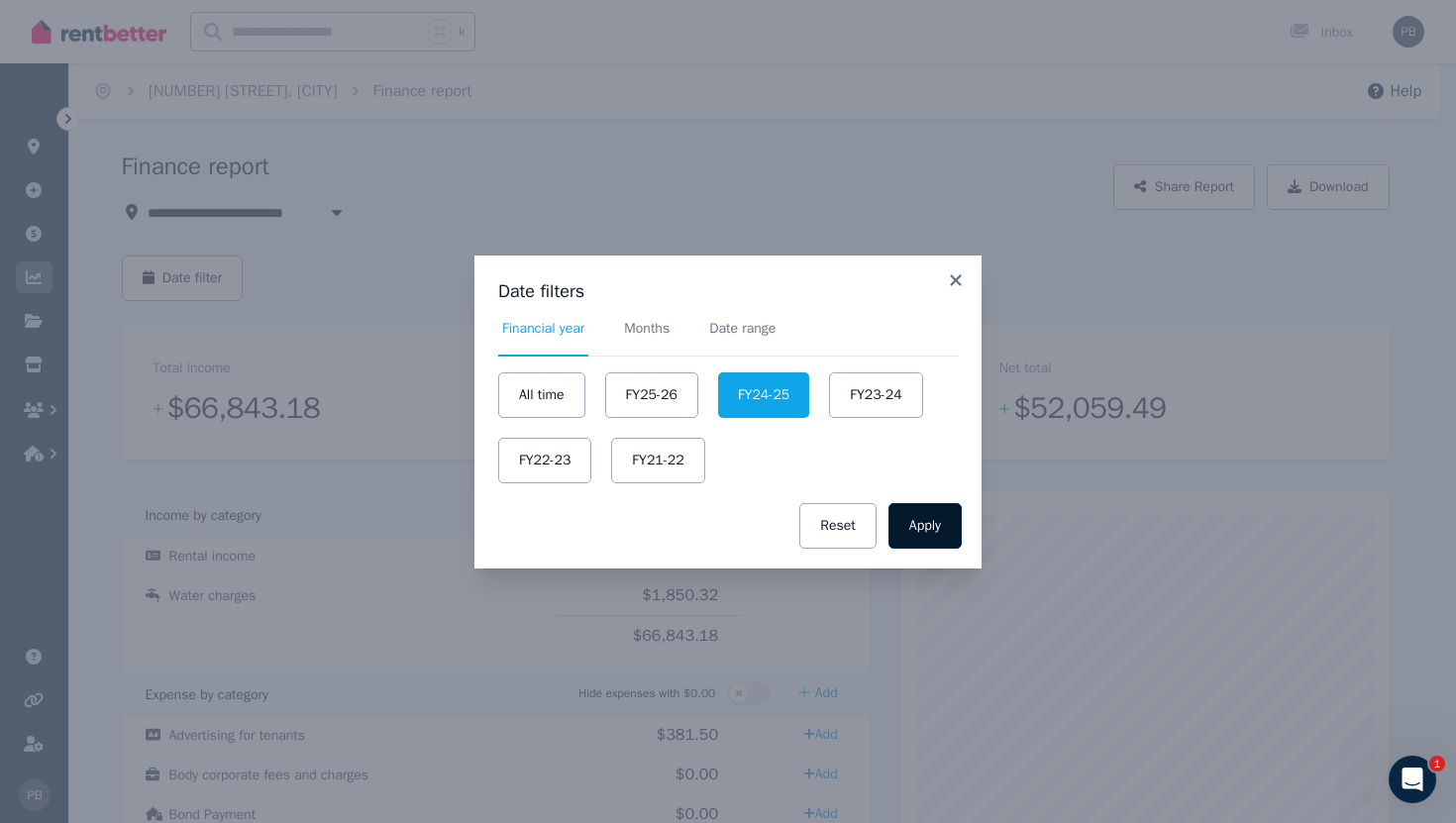 click on "Apply" at bounding box center [925, 526] 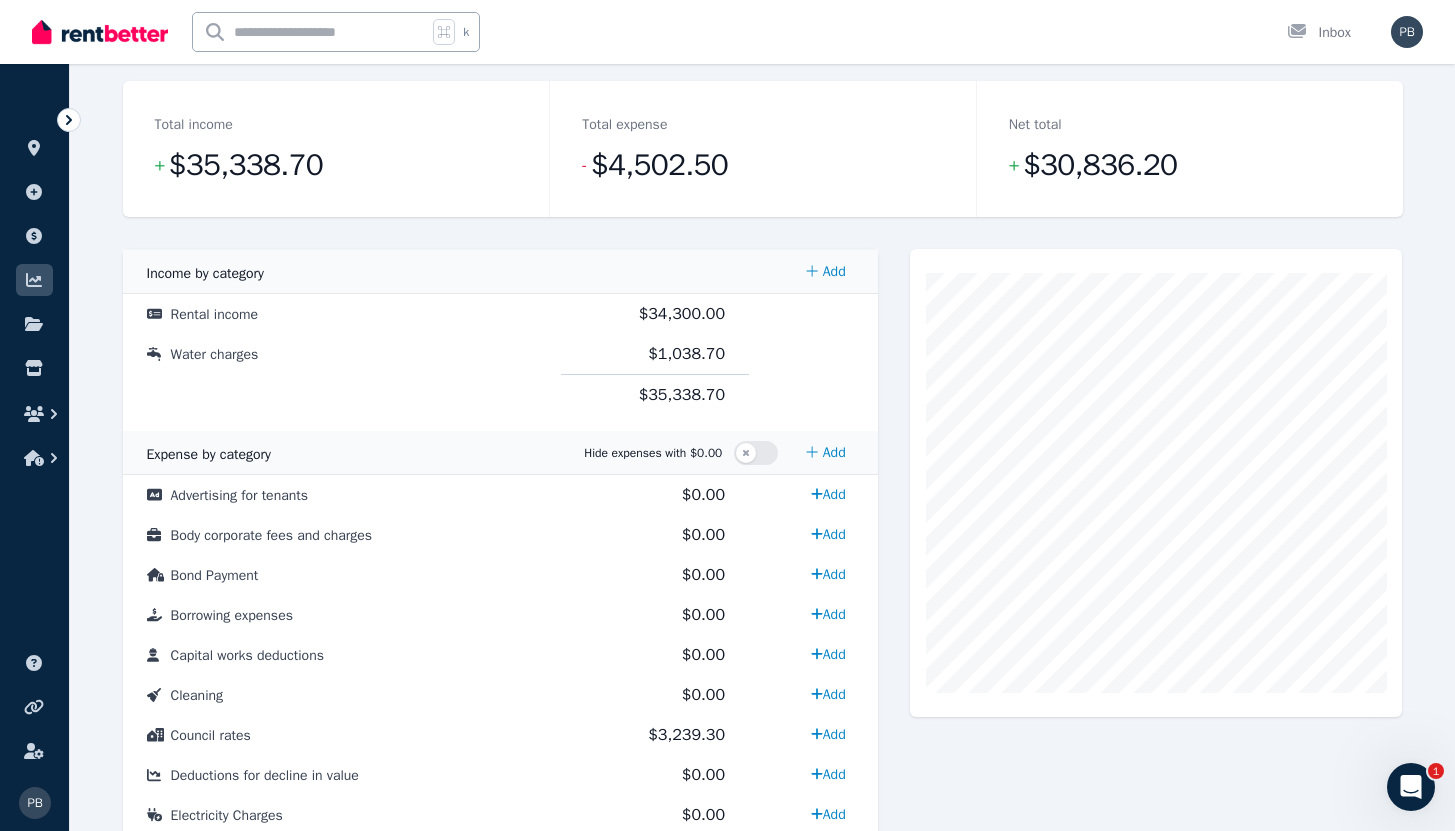 scroll, scrollTop: 0, scrollLeft: 0, axis: both 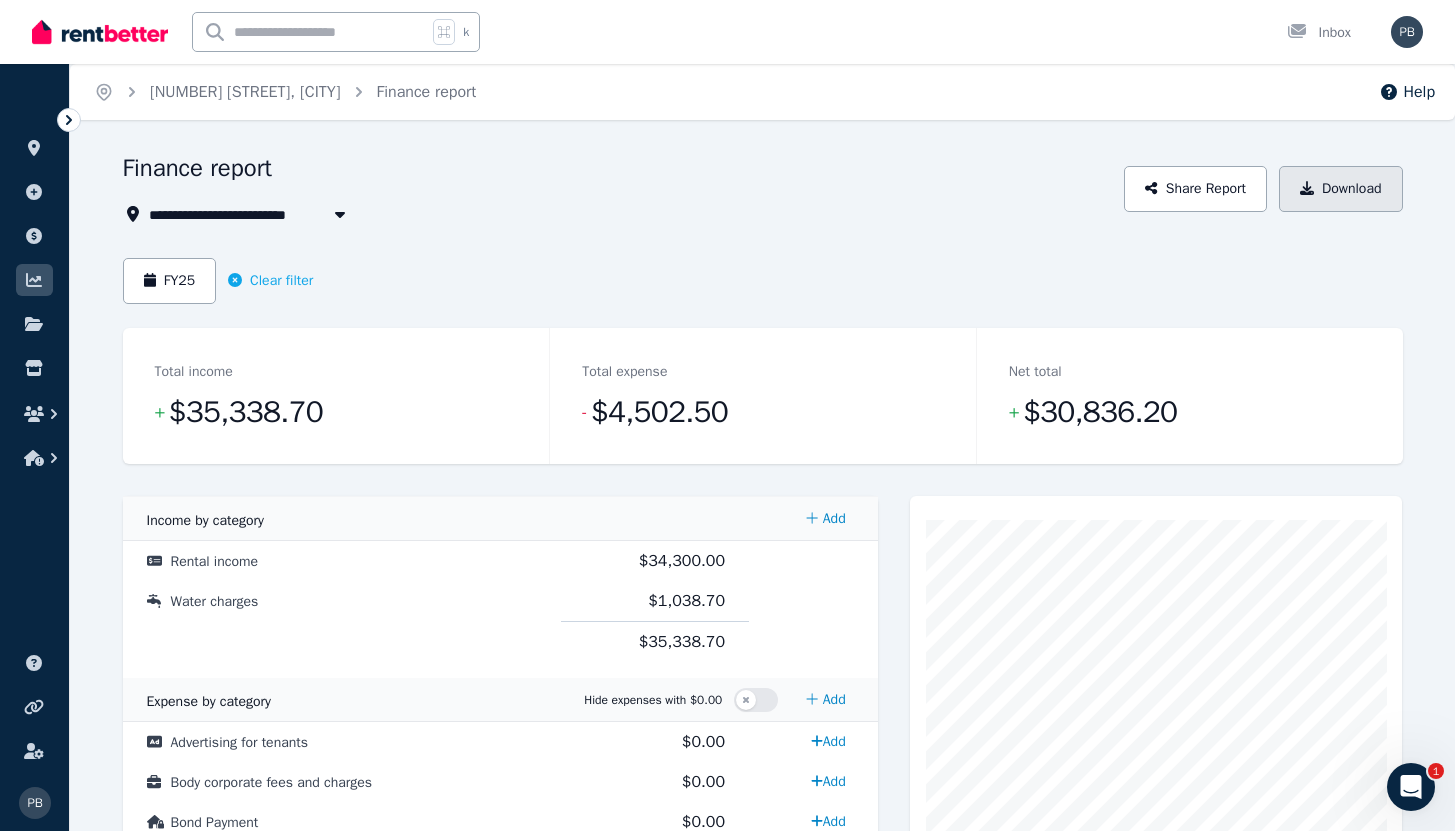 click on "Download" at bounding box center (1341, 189) 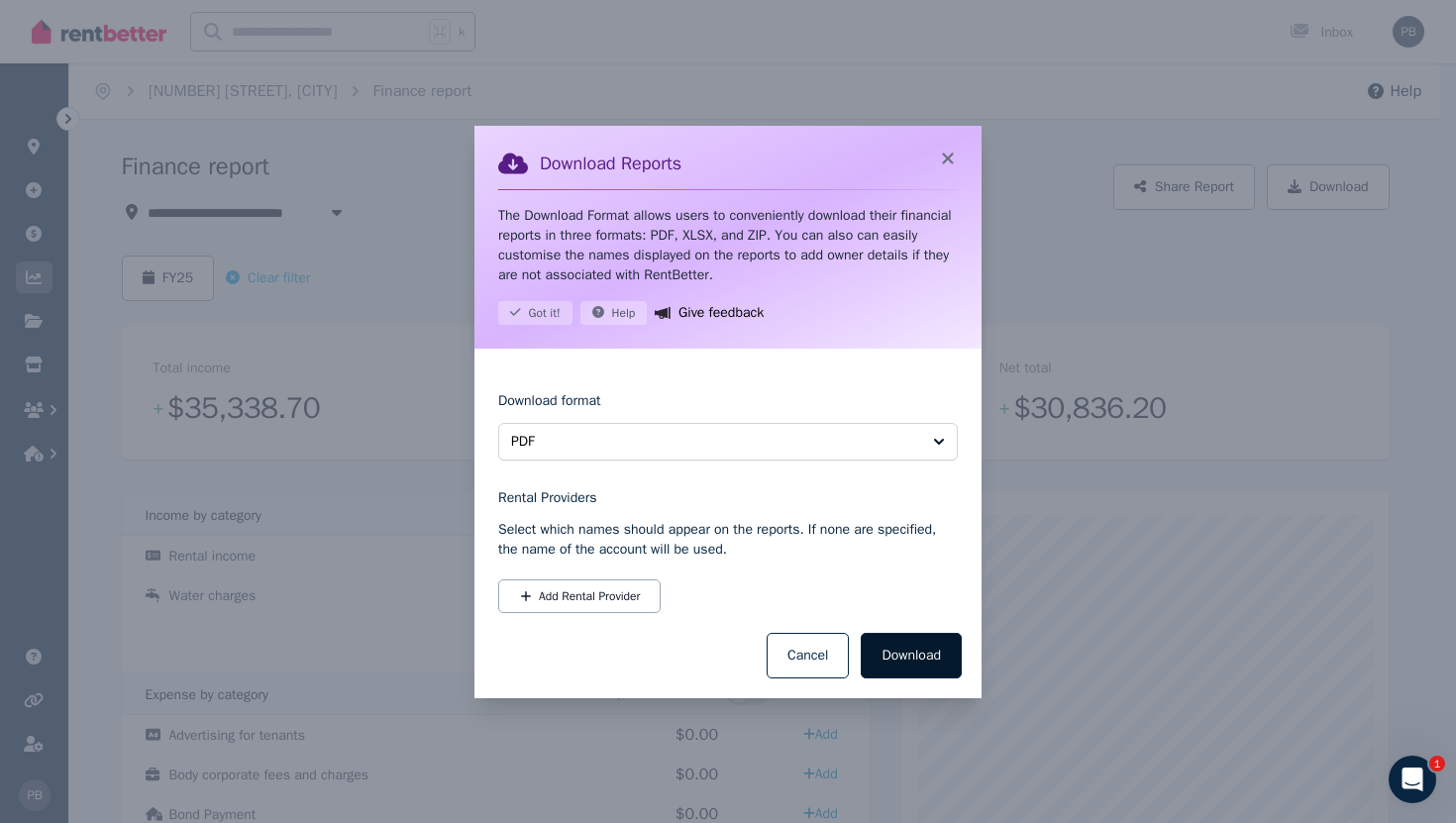 click on "Download" at bounding box center (911, 656) 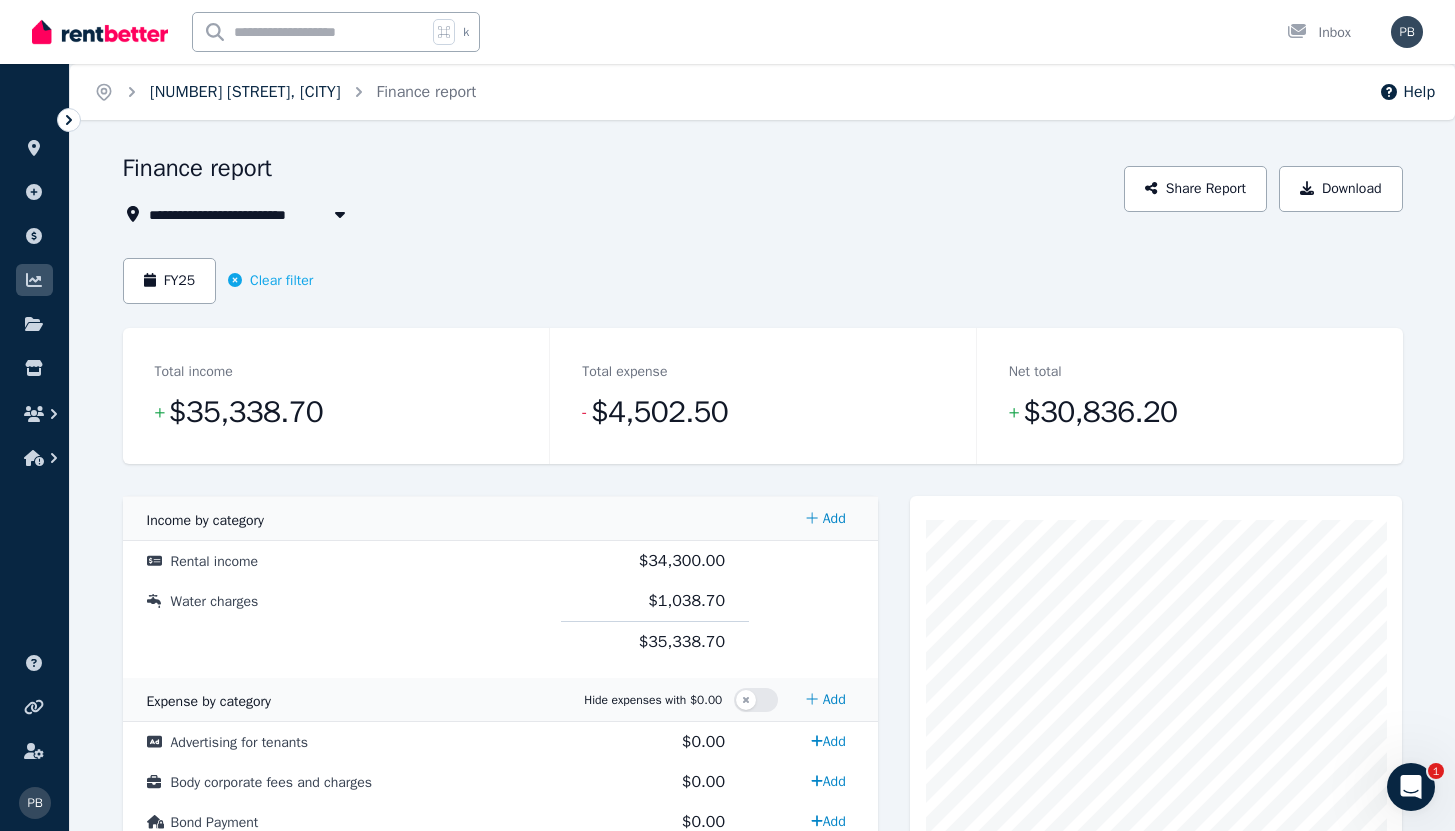 click on "[NUMBER] [STREET], [CITY]" at bounding box center [245, 92] 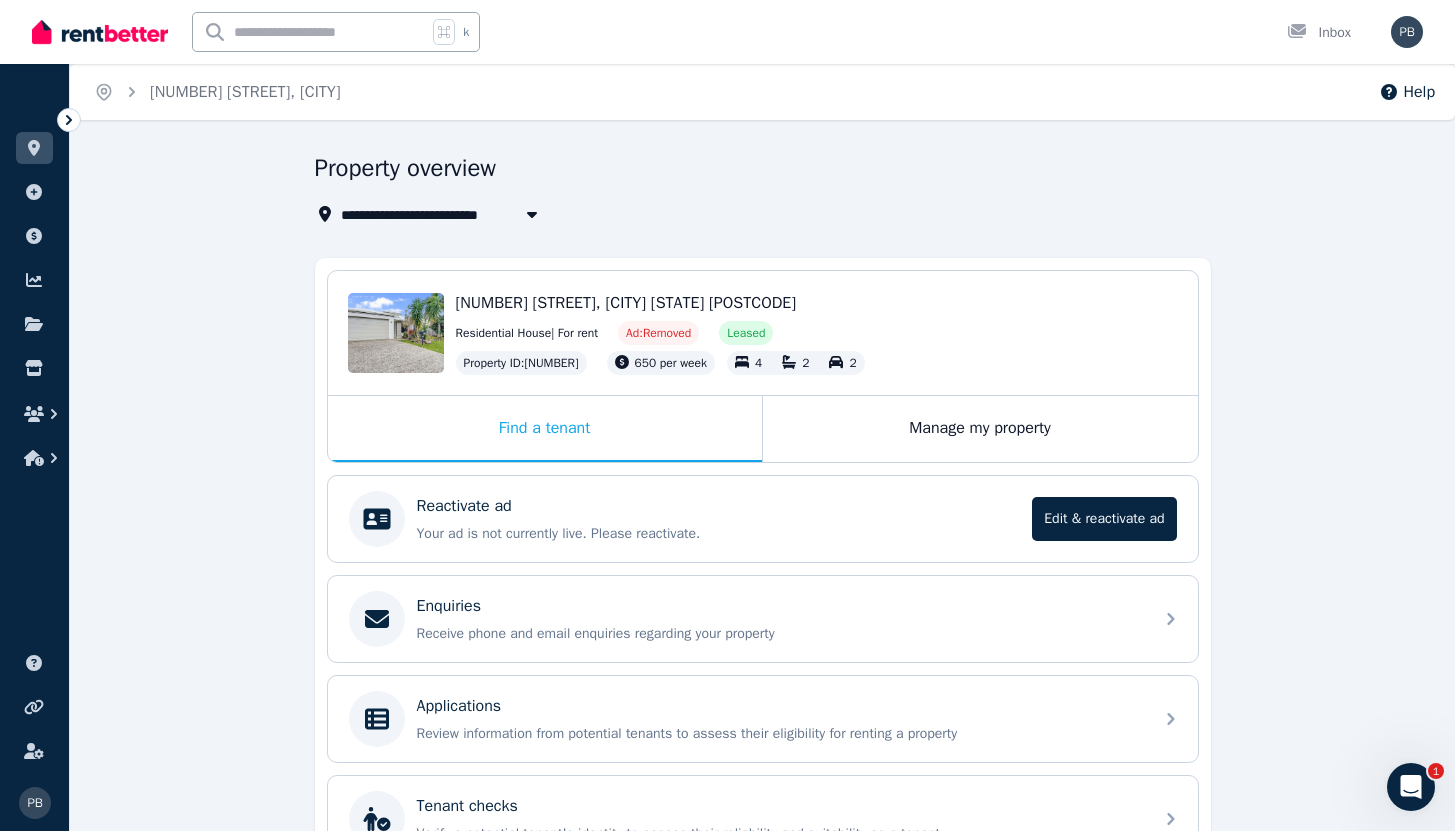 click 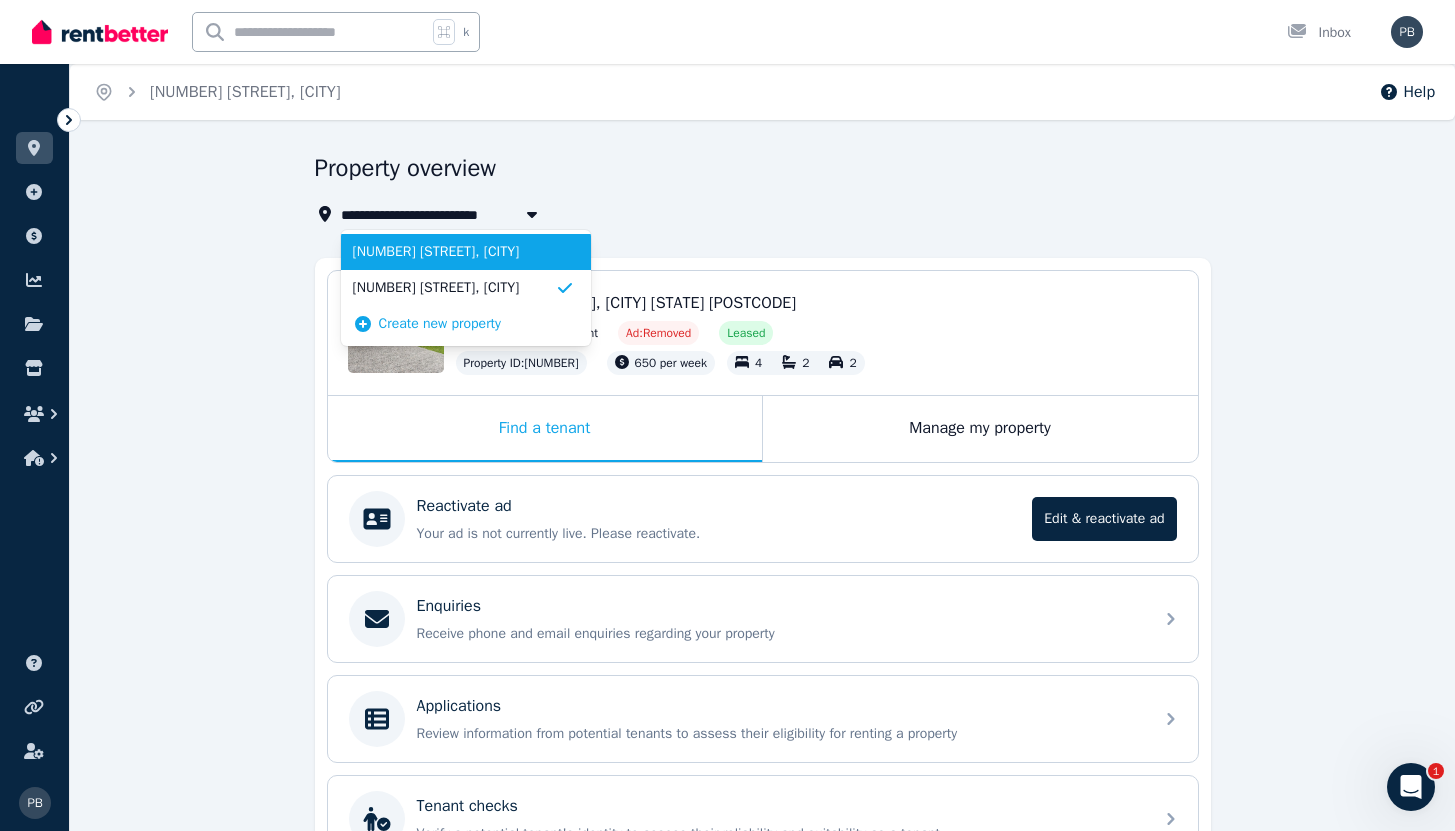 click on "[NUMBER] [STREET], [CITY]" at bounding box center [454, 252] 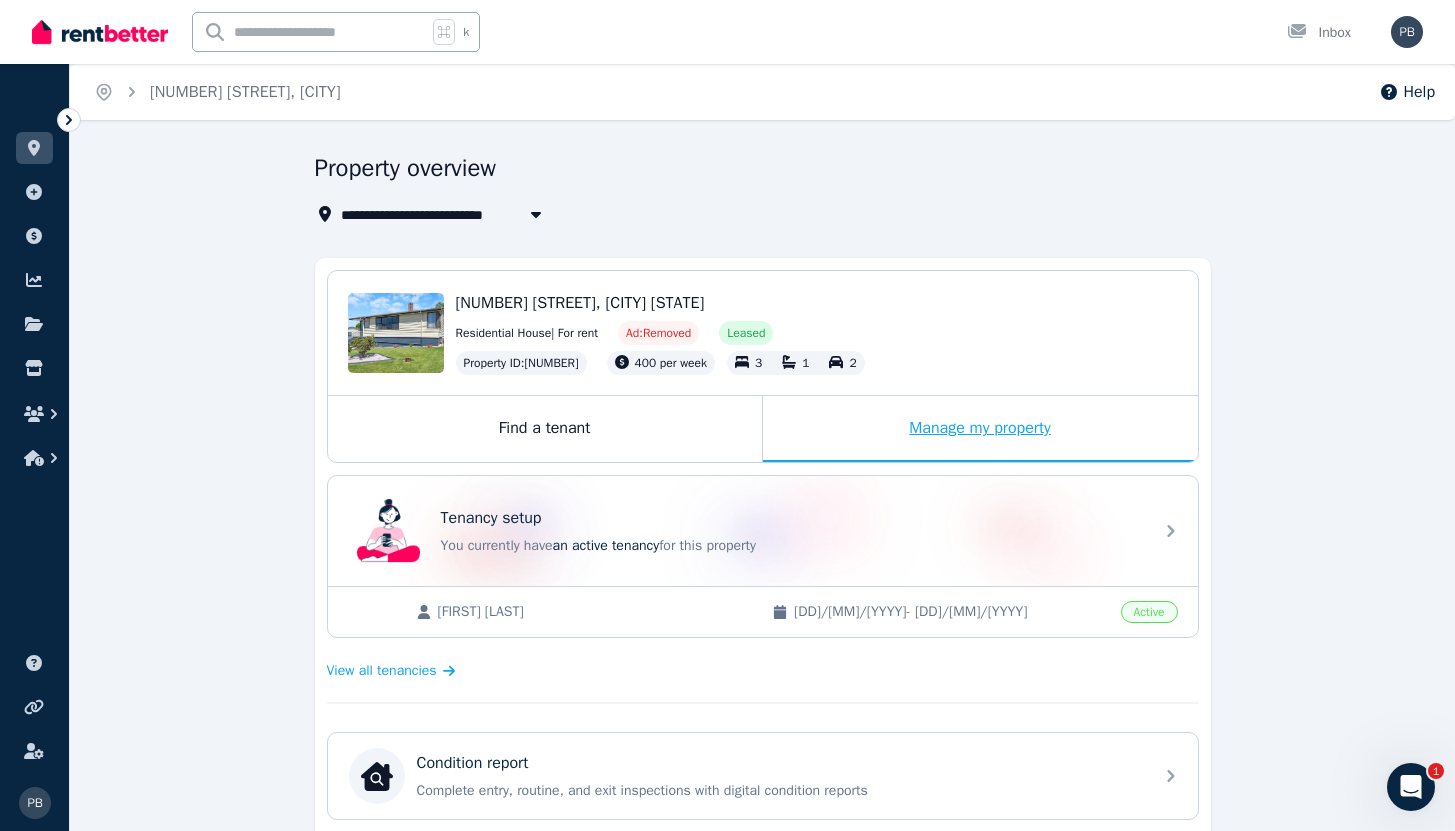 click on "Manage my property" at bounding box center (980, 429) 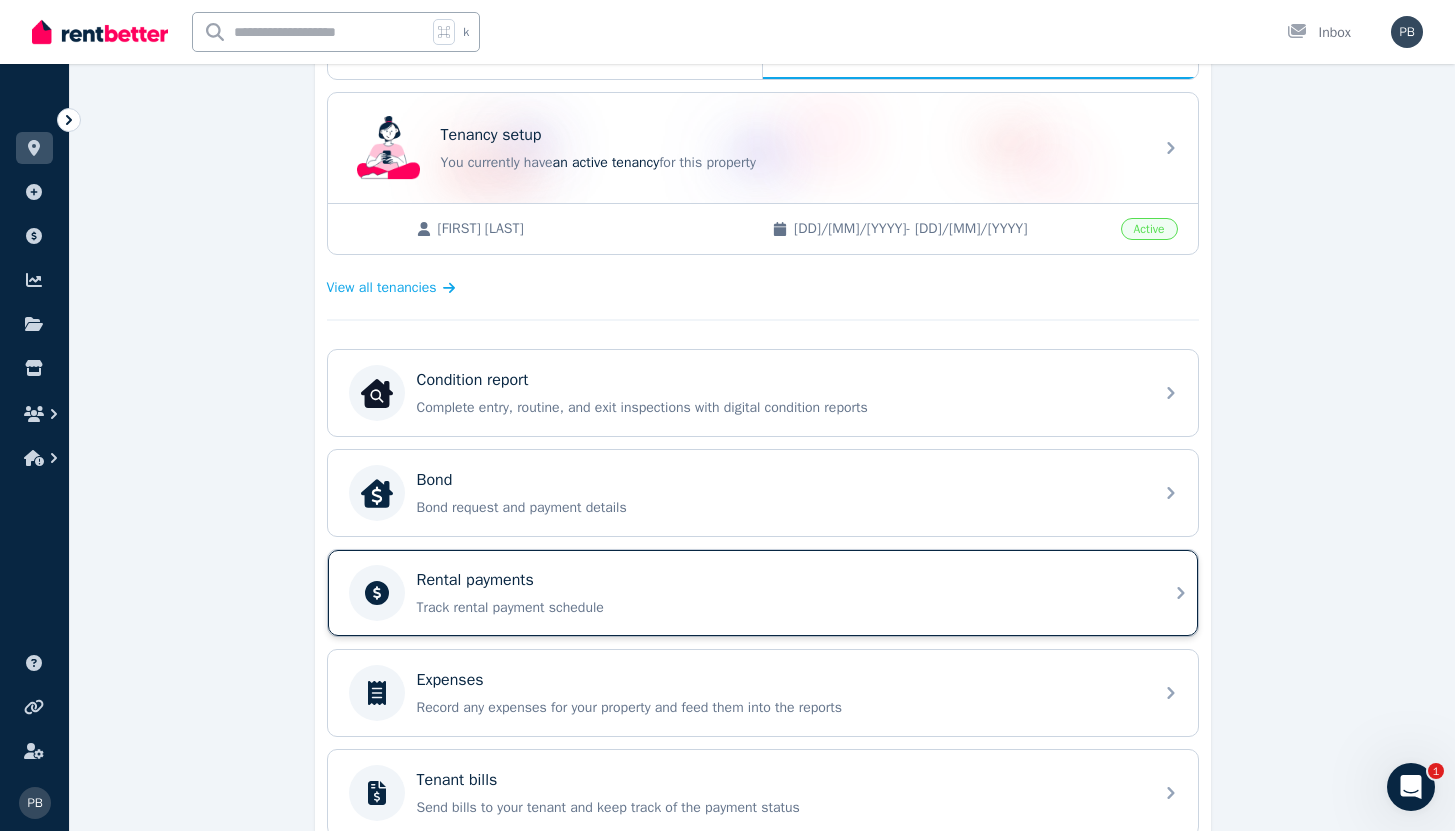 scroll, scrollTop: 384, scrollLeft: 0, axis: vertical 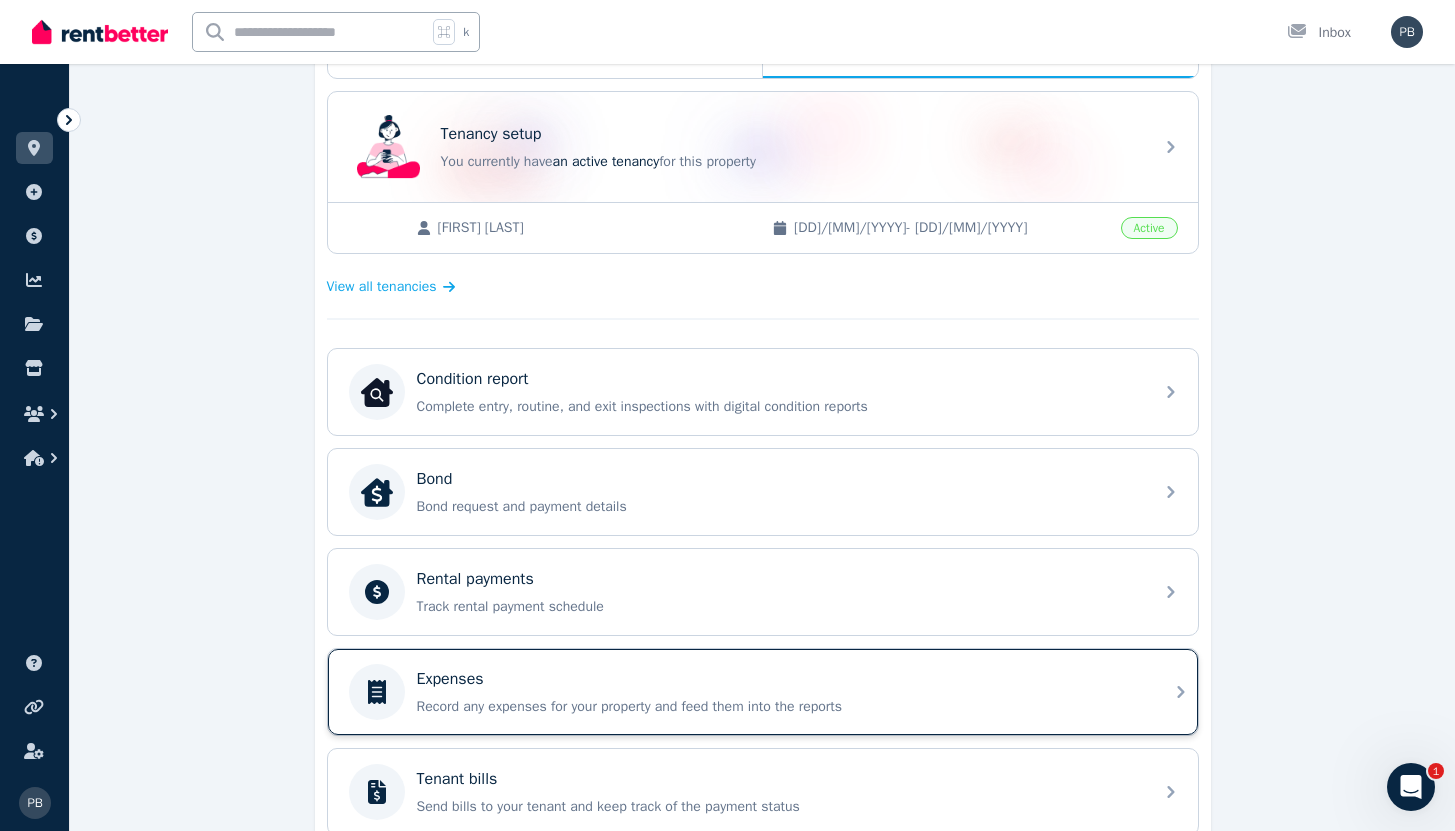 click on "Expenses" at bounding box center (779, 679) 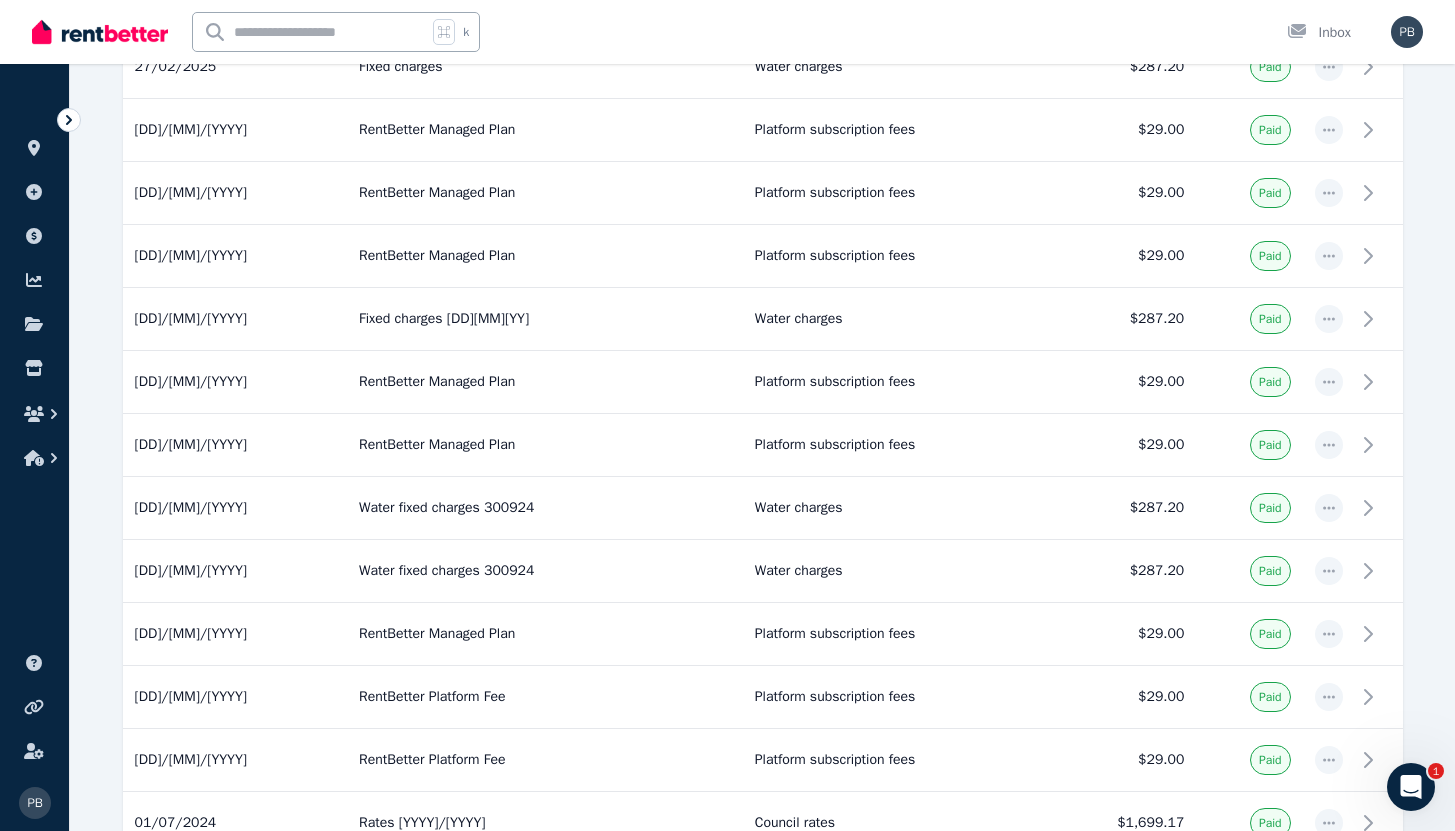scroll, scrollTop: 1156, scrollLeft: 0, axis: vertical 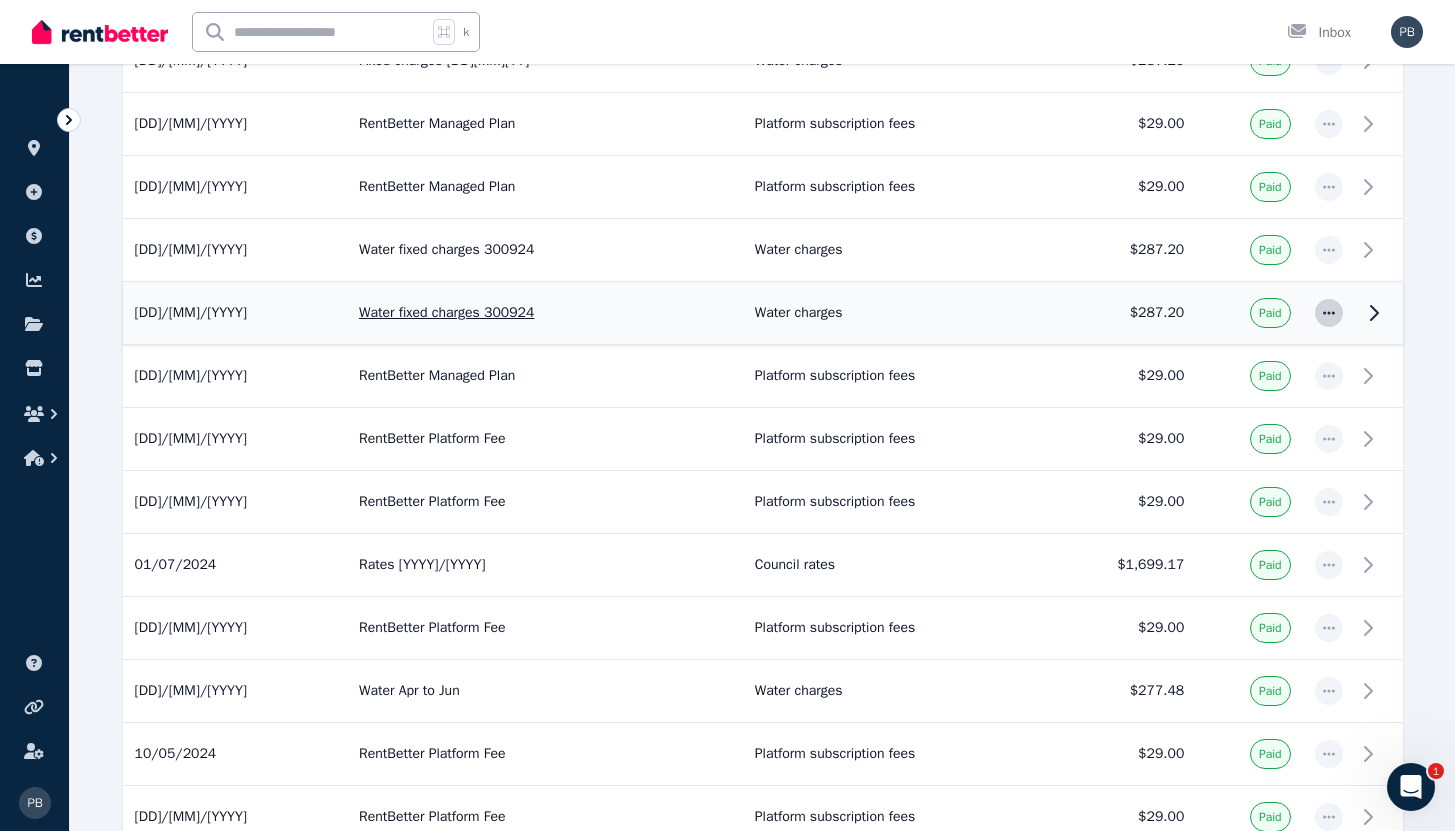 click at bounding box center [1329, 313] 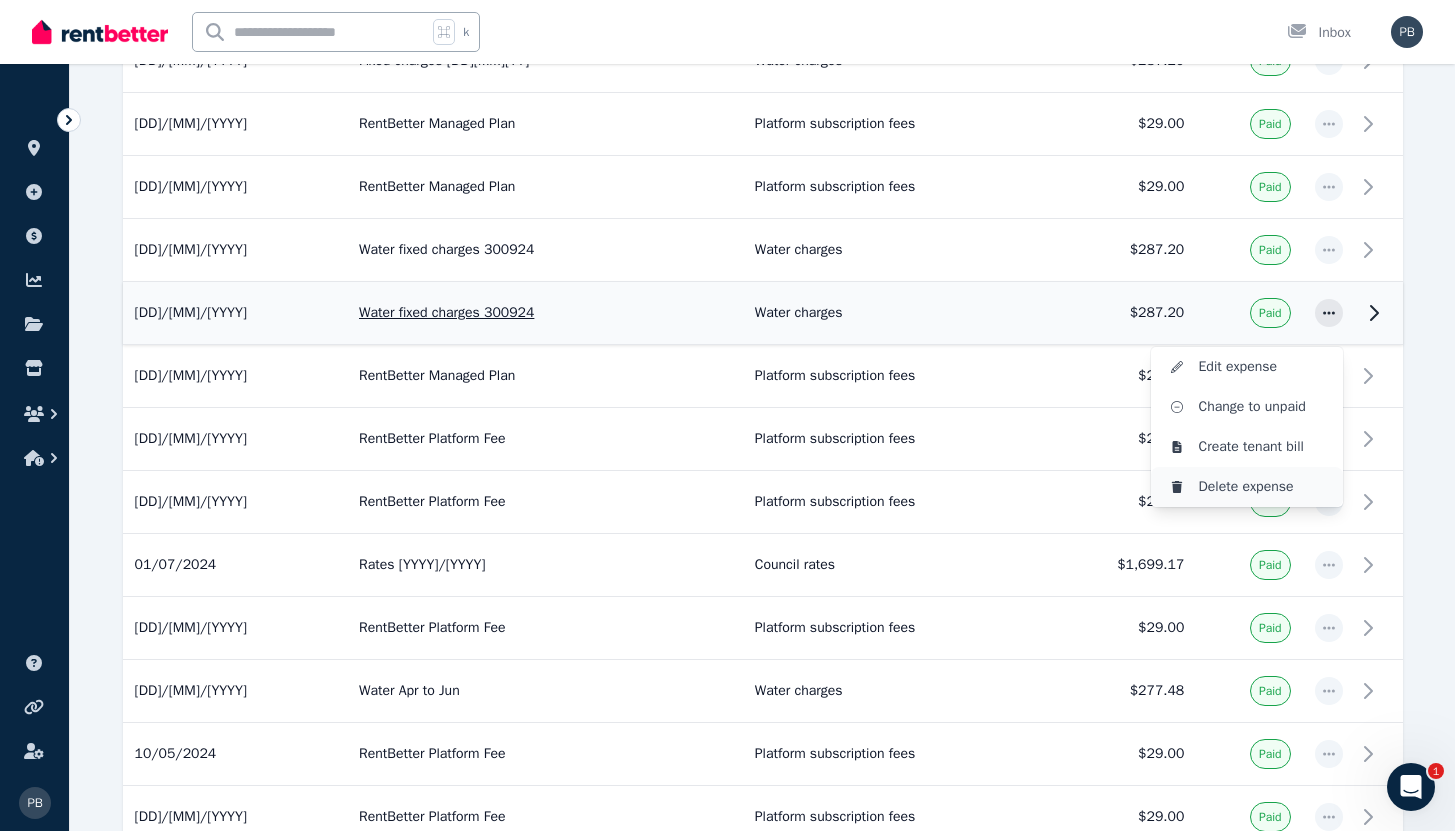 click on "Delete expense" at bounding box center (1263, 487) 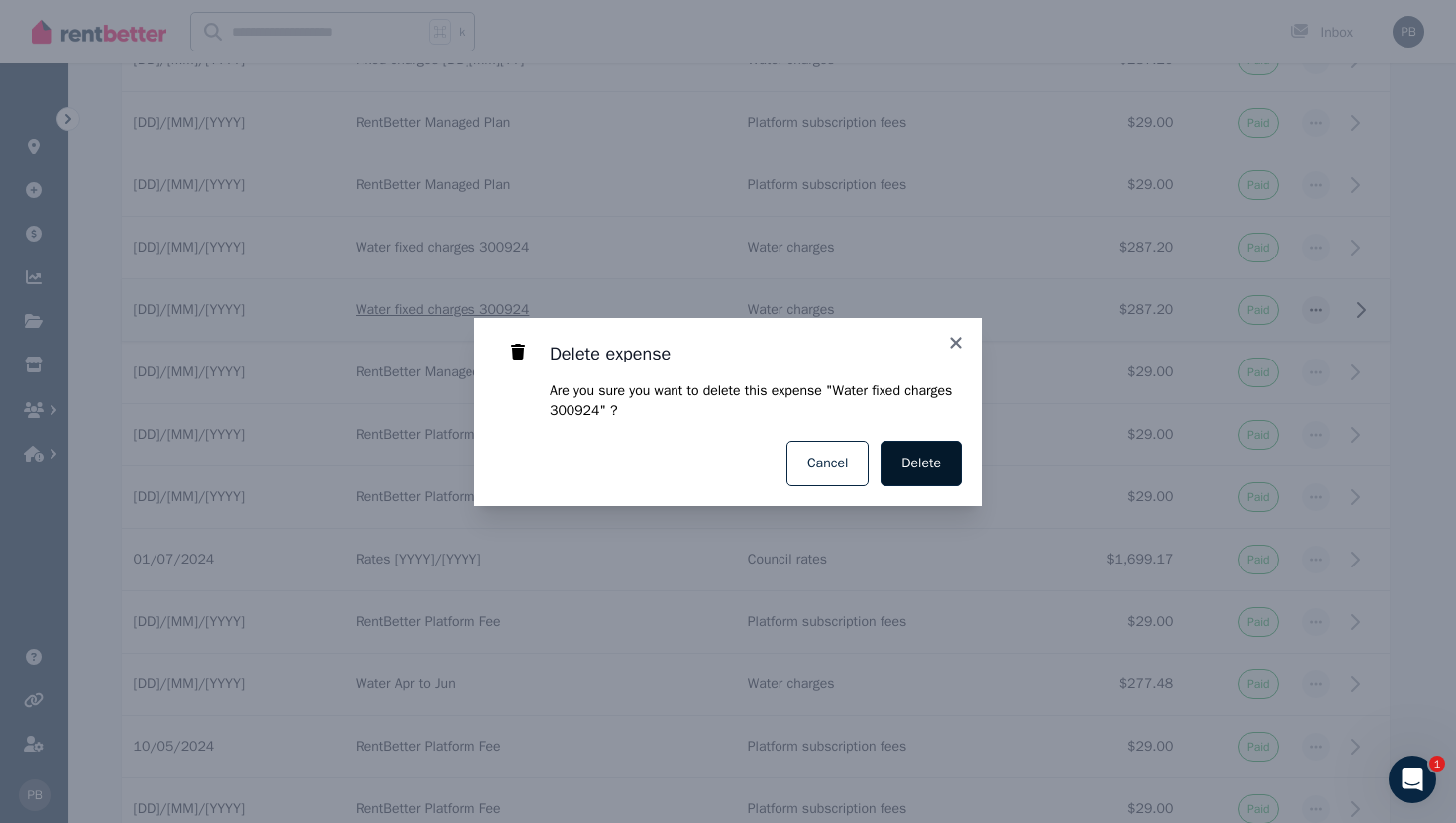 click on "Delete" at bounding box center (921, 463) 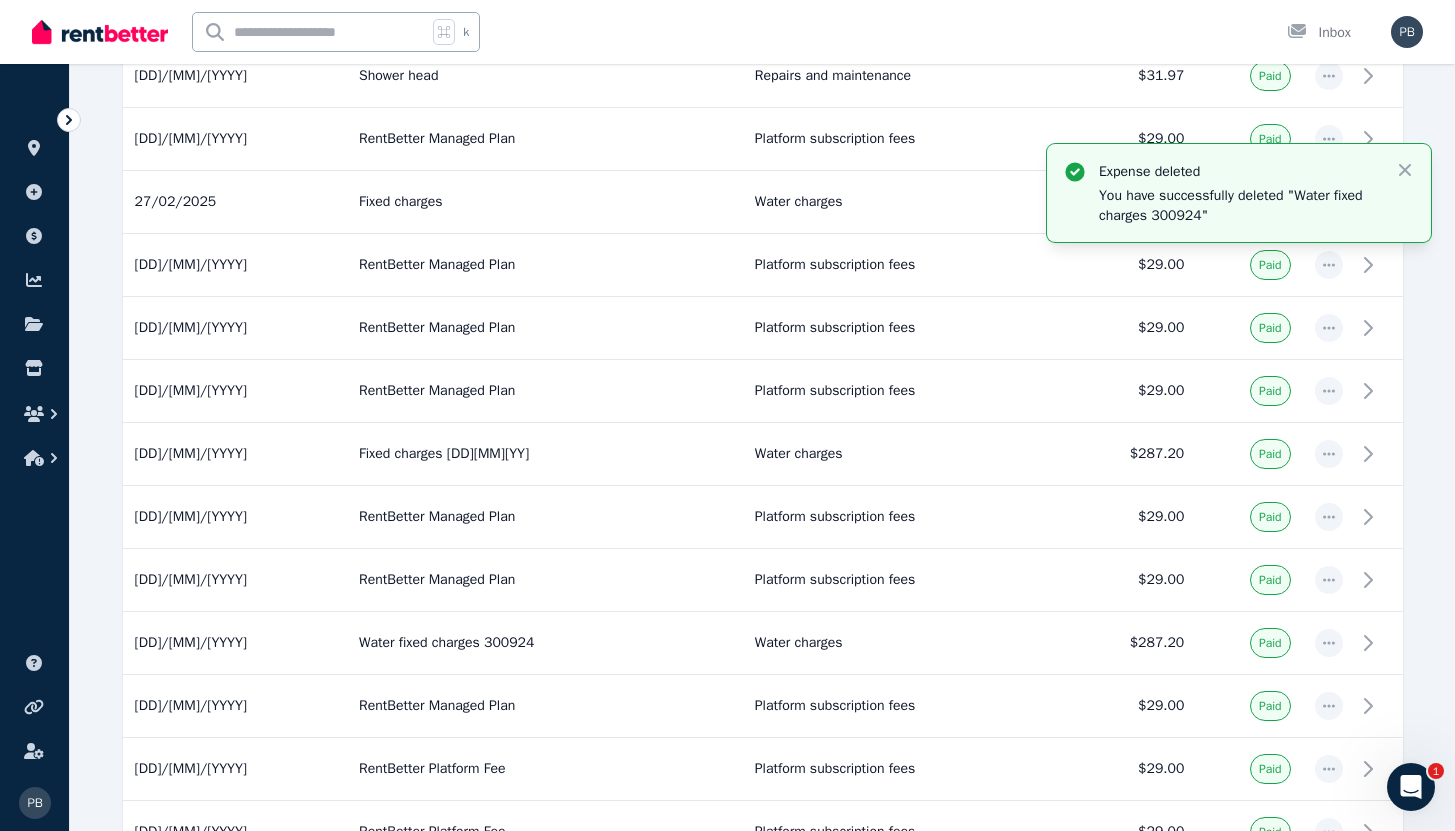 scroll, scrollTop: 0, scrollLeft: 0, axis: both 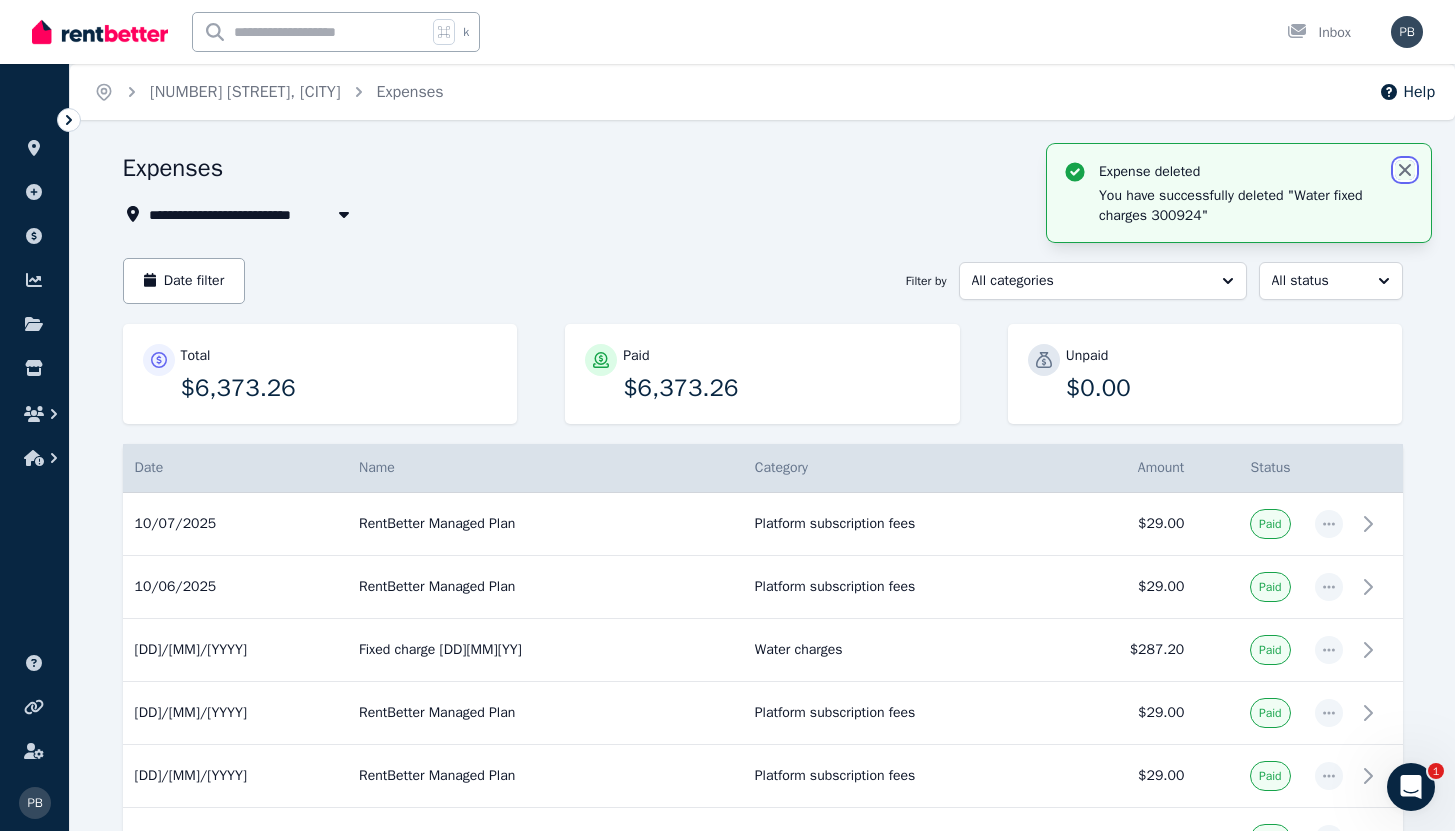 click 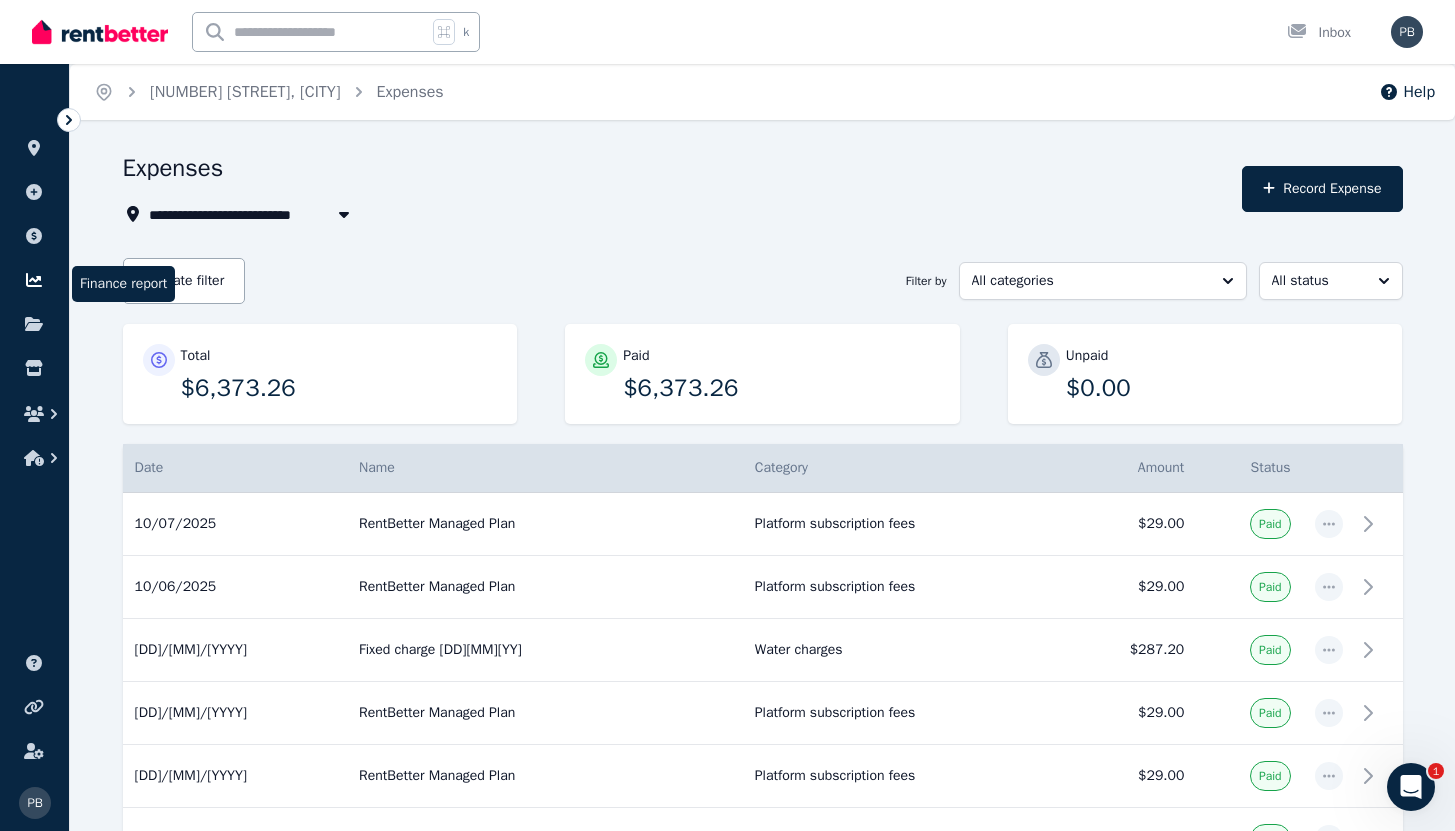 click 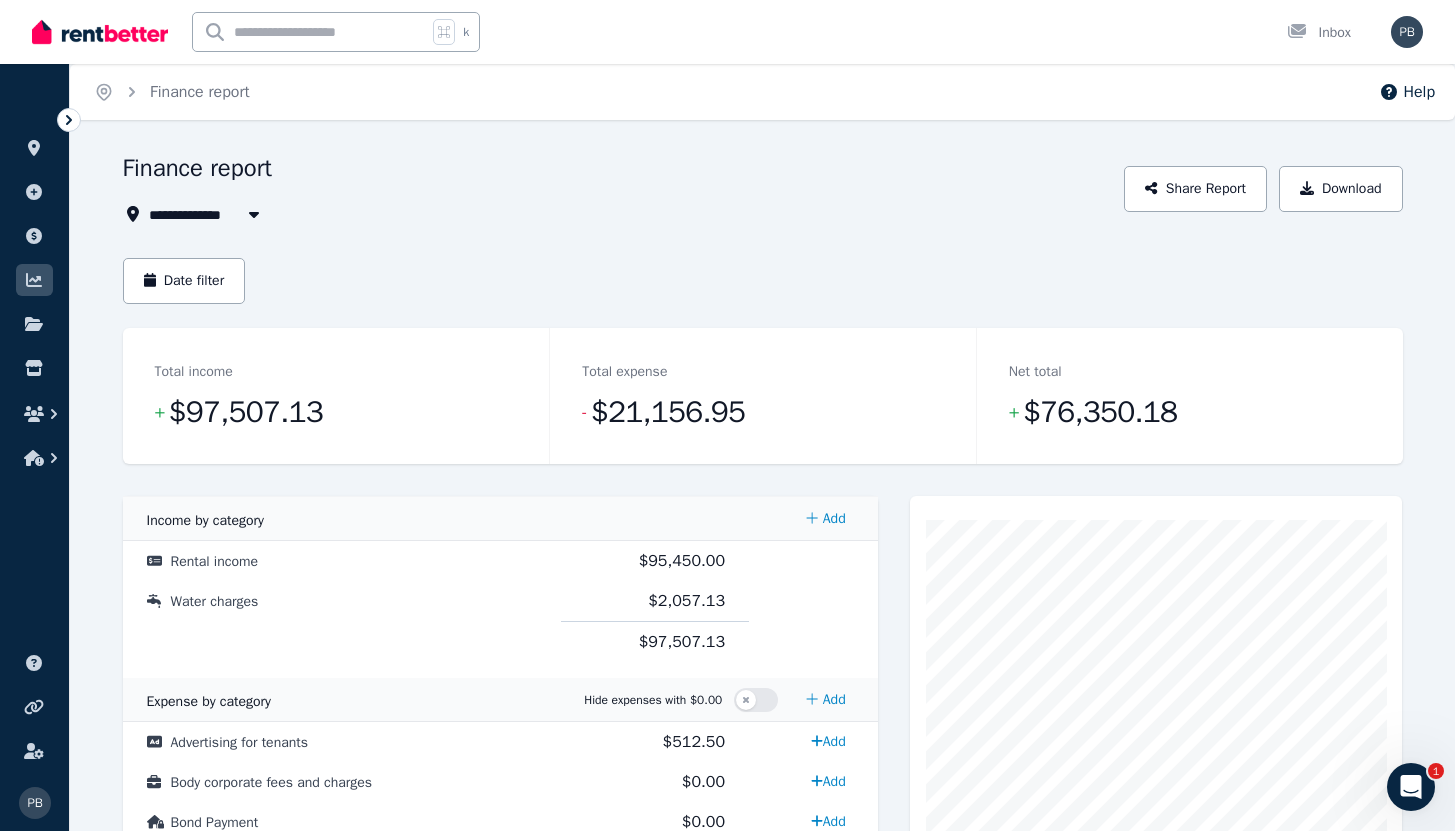 click 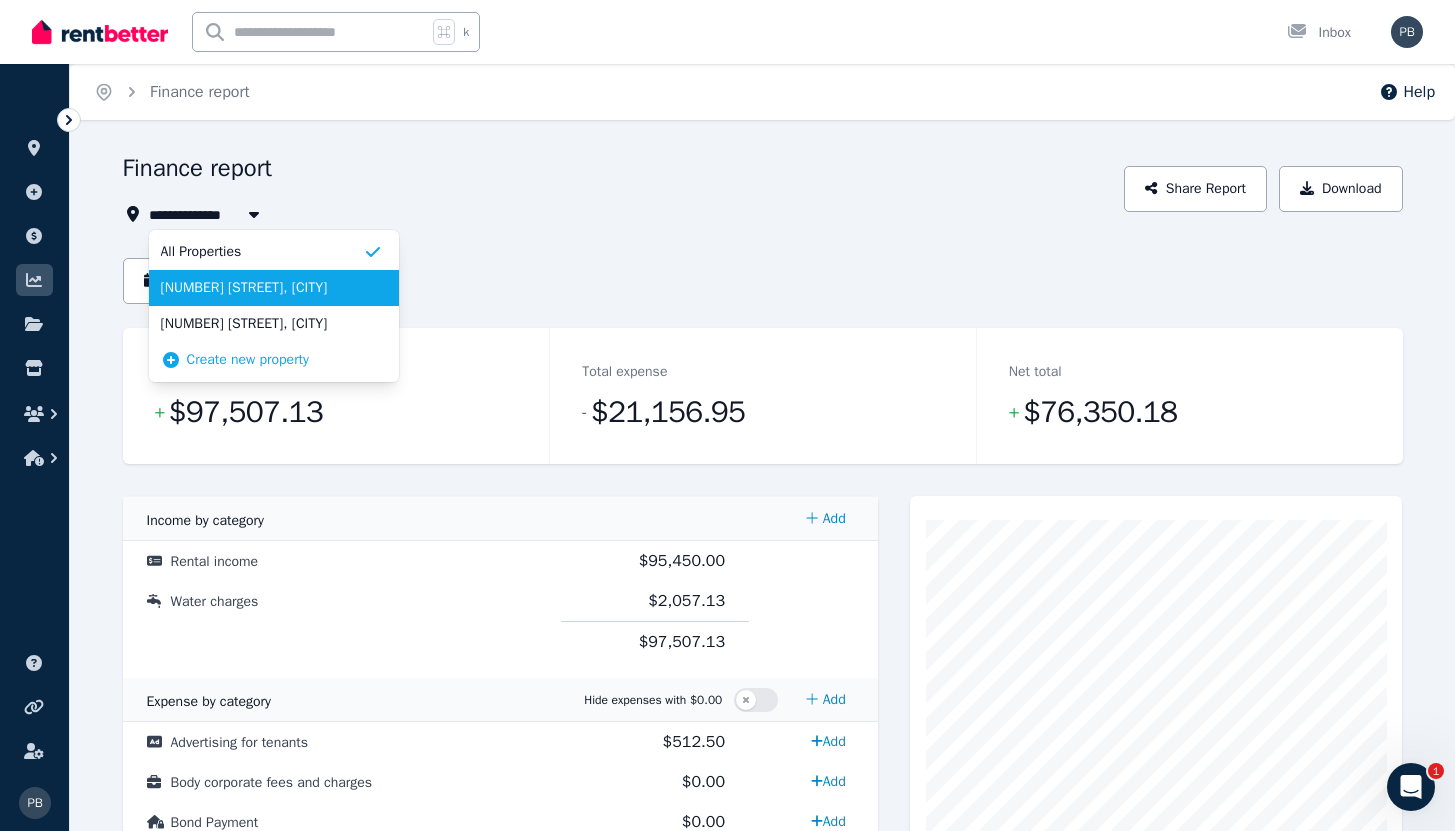 click on "[NUMBER] [STREET], [CITY]" at bounding box center (262, 288) 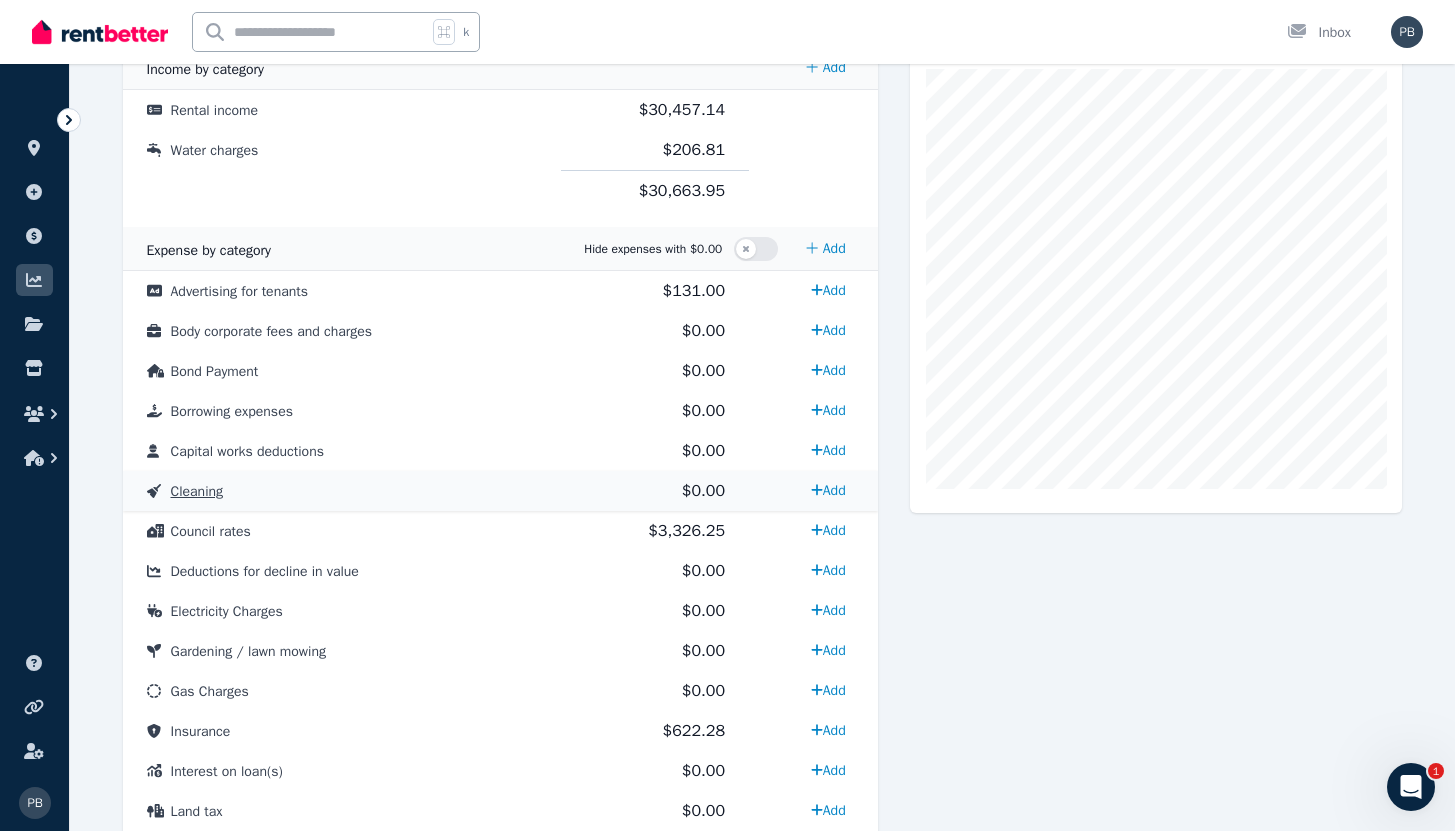 scroll, scrollTop: 243, scrollLeft: 0, axis: vertical 